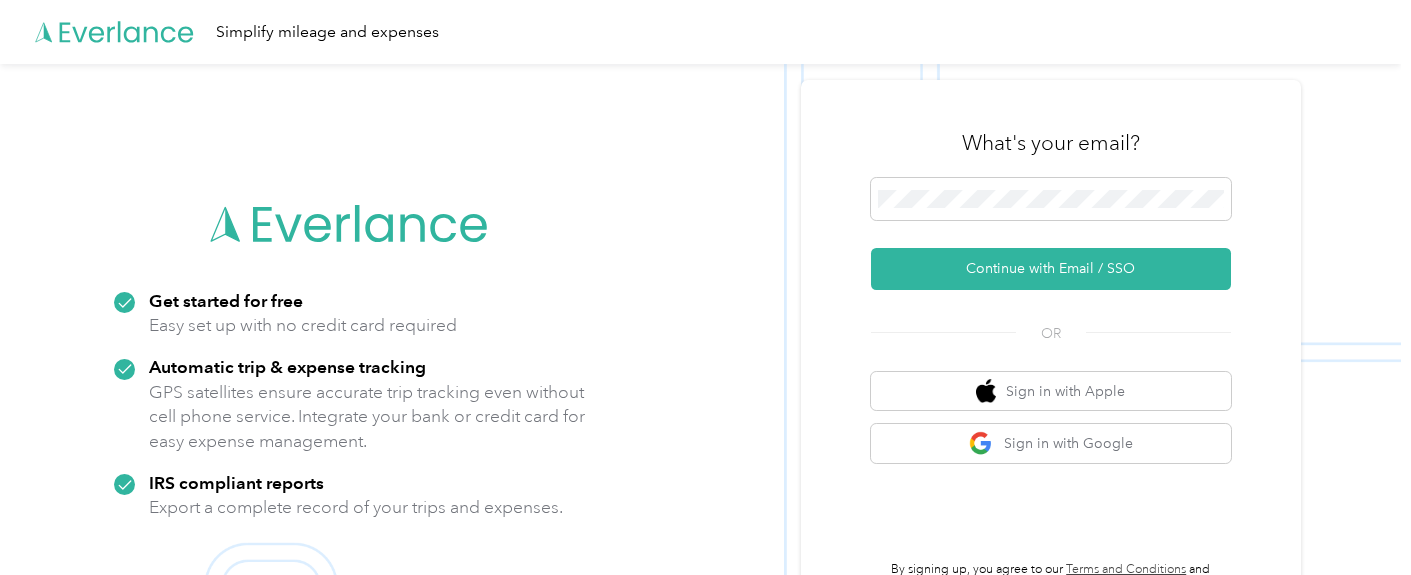 scroll, scrollTop: 0, scrollLeft: 0, axis: both 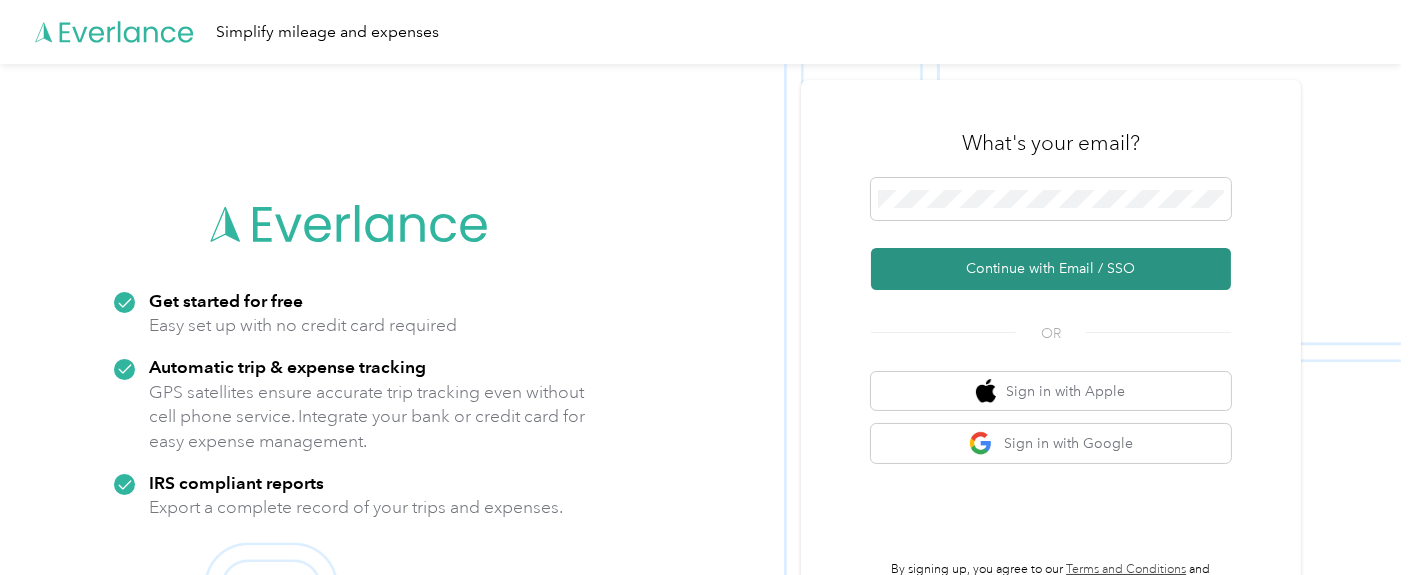 click on "Continue with Email / SSO" at bounding box center (1051, 269) 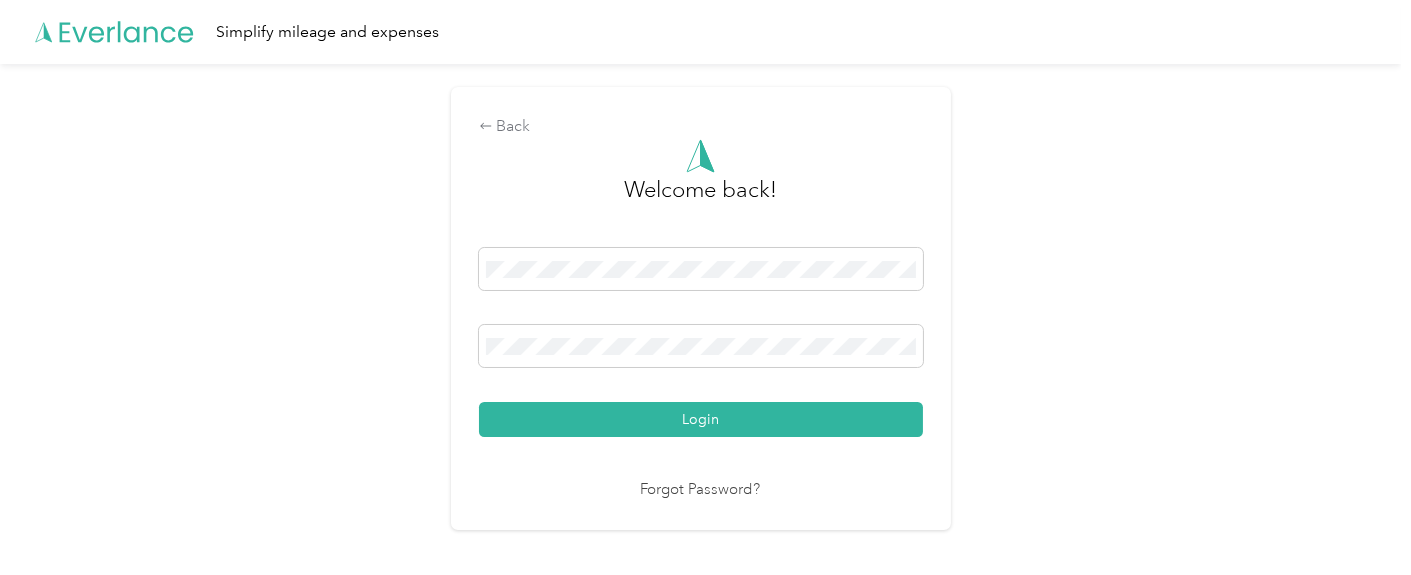 click on "Login" at bounding box center [701, 419] 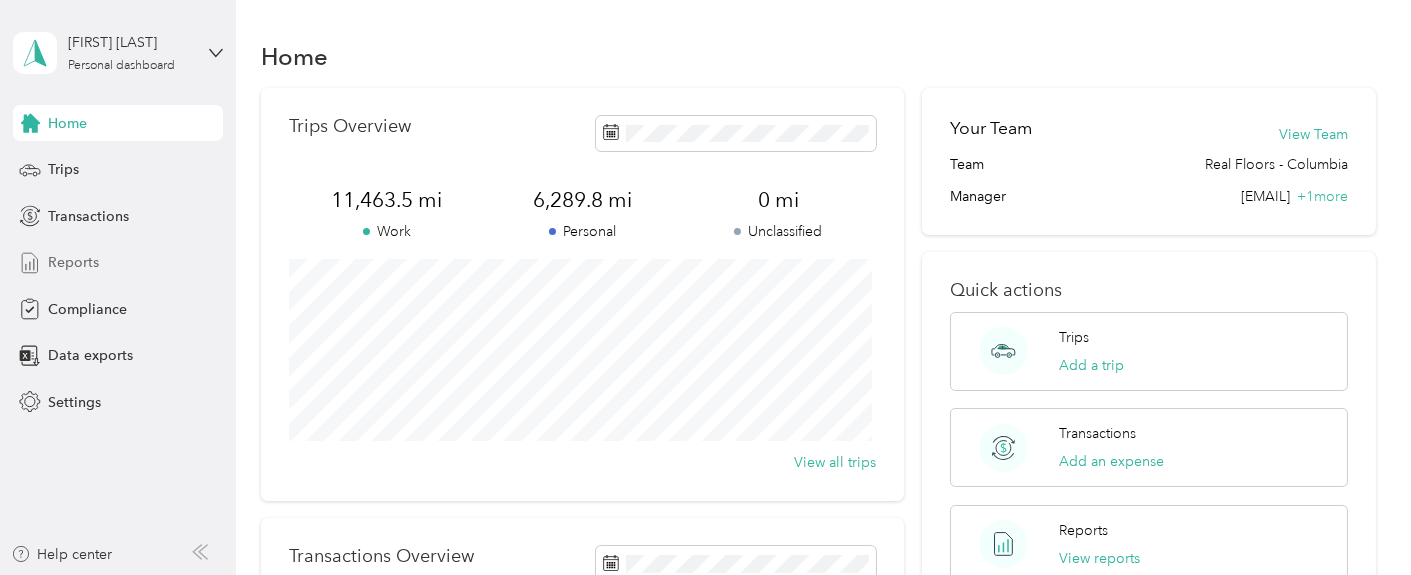 click on "Reports" at bounding box center [73, 262] 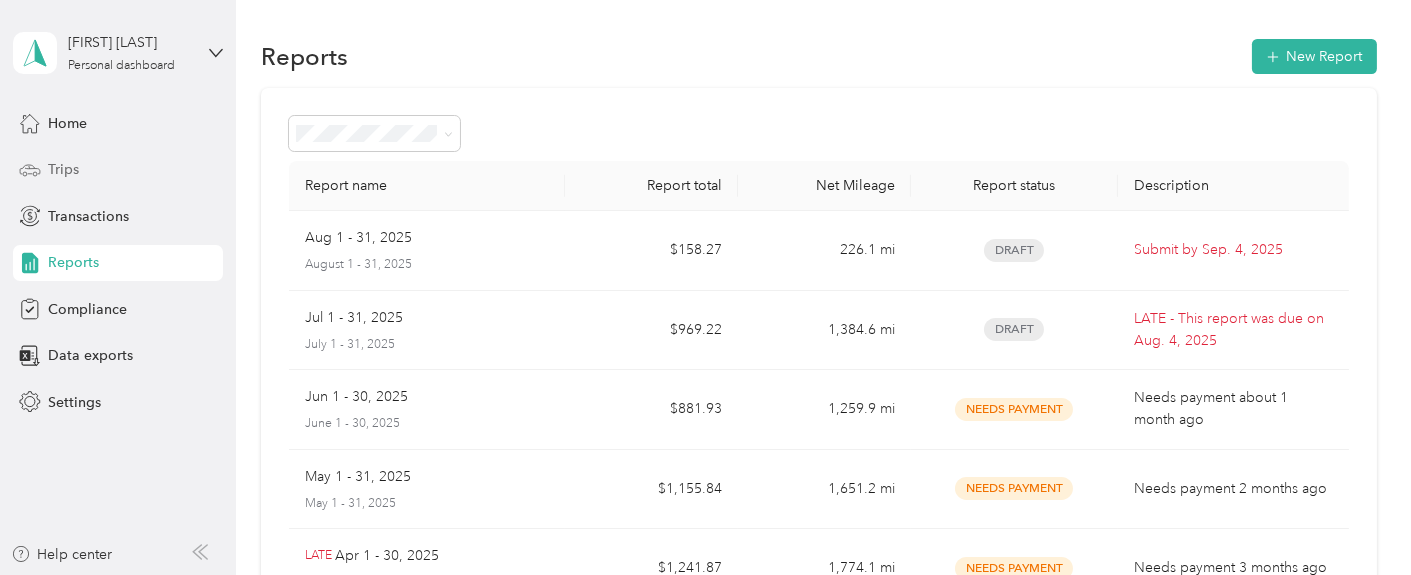 click on "Trips" at bounding box center (118, 170) 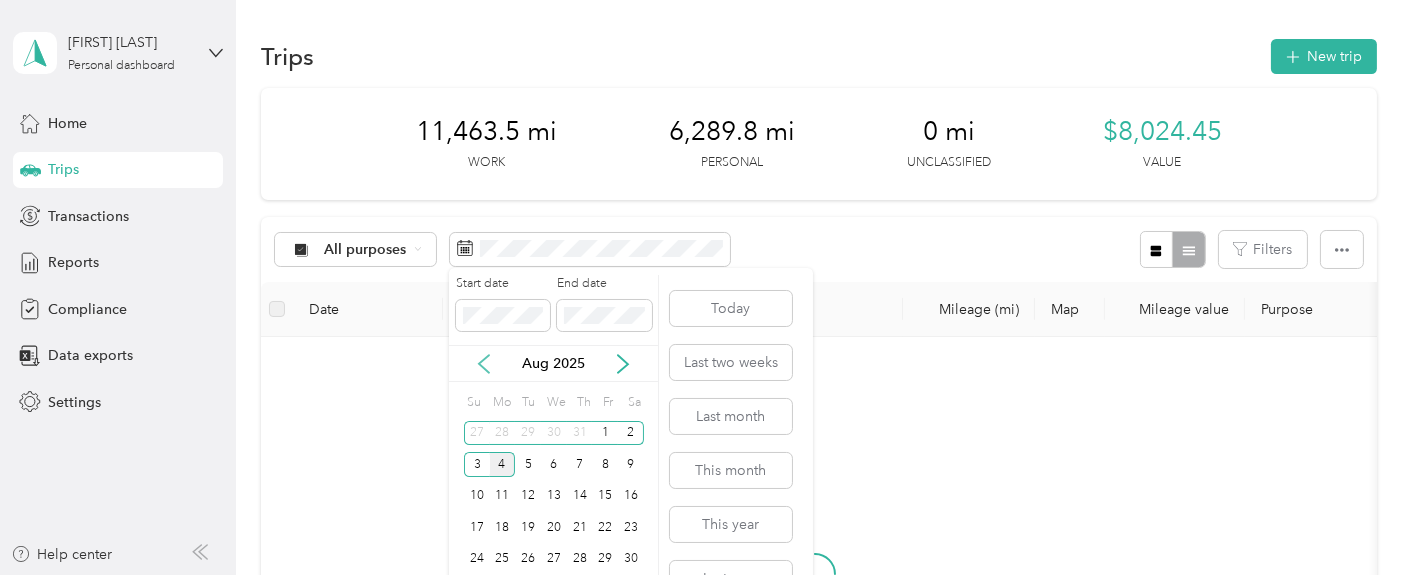click 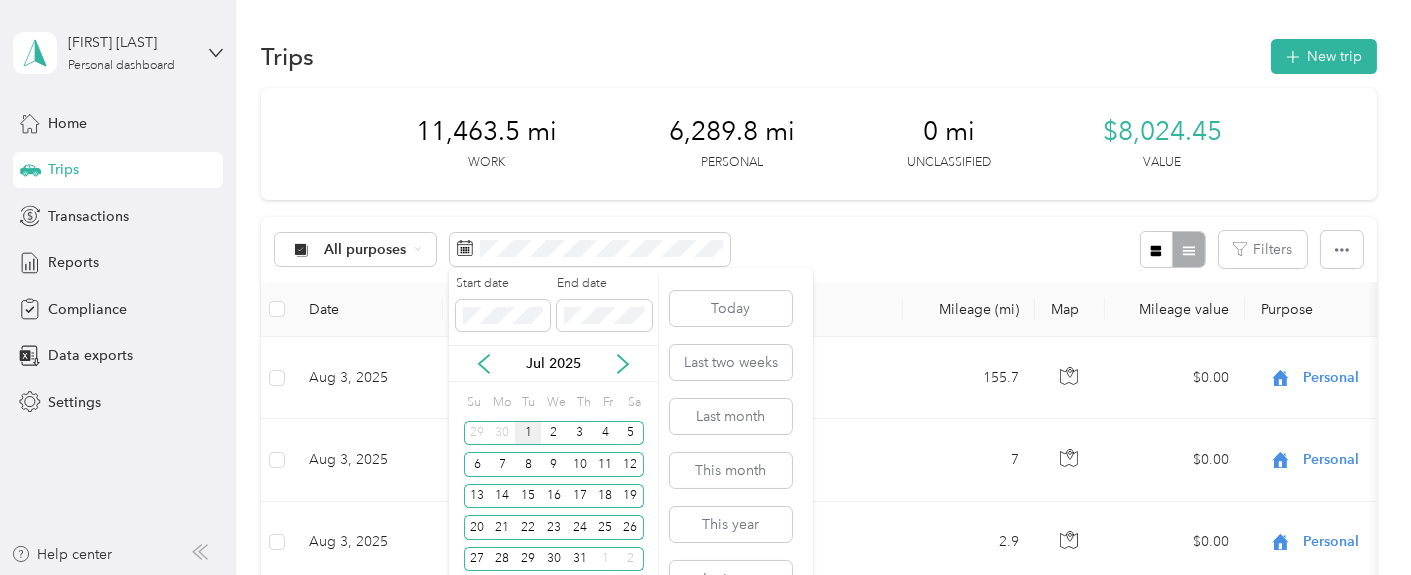 click on "1" at bounding box center [528, 433] 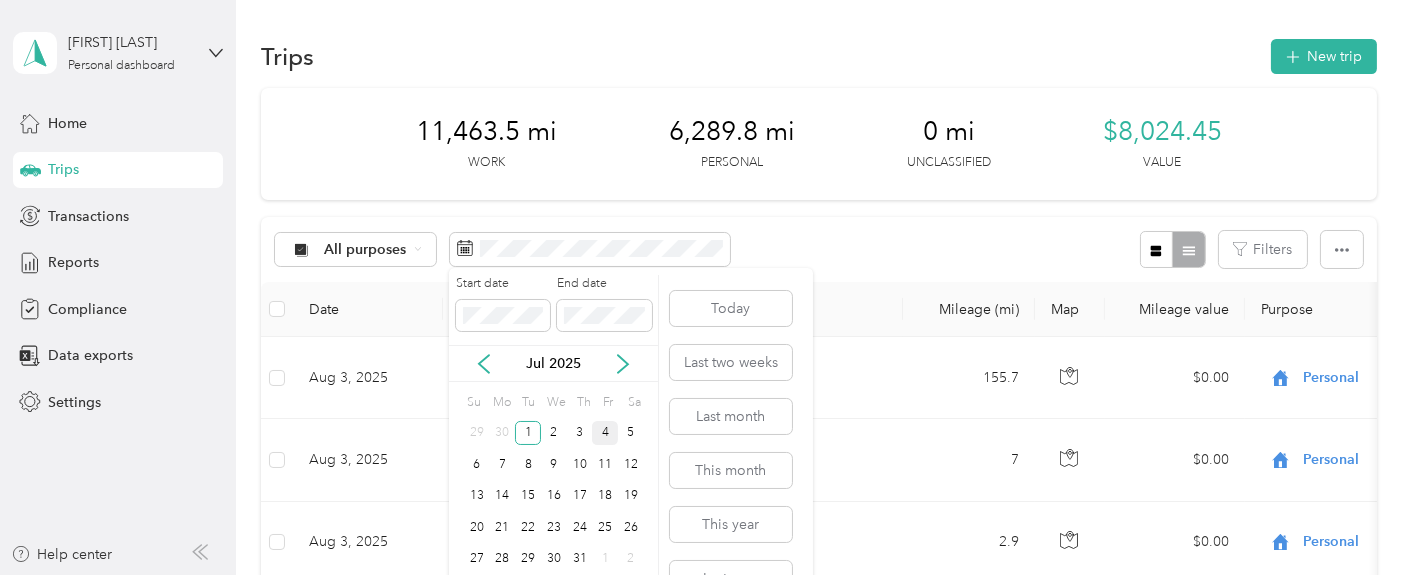 click on "4" at bounding box center (605, 433) 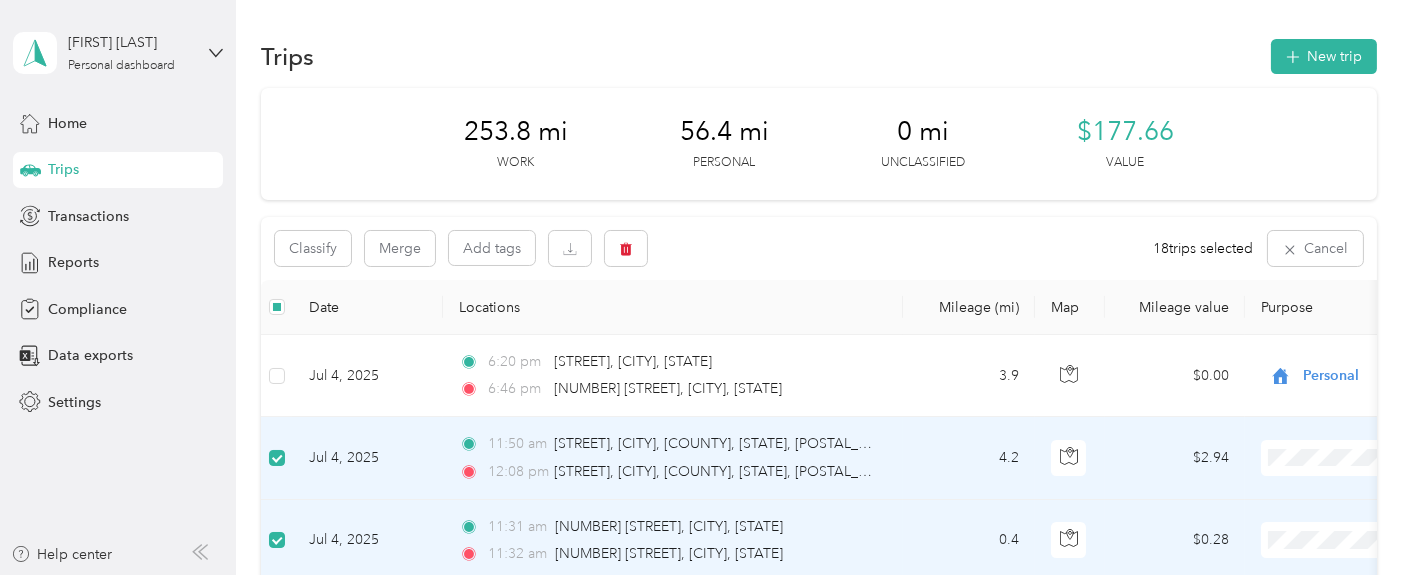 click at bounding box center [277, 458] 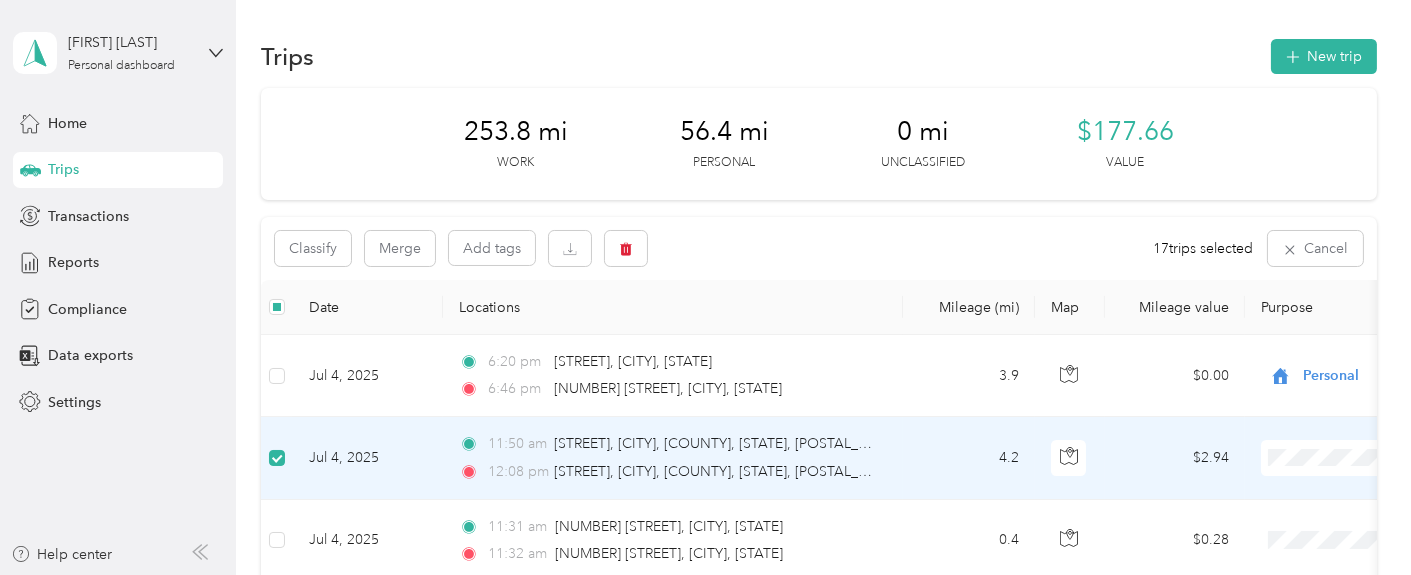 click at bounding box center (277, 458) 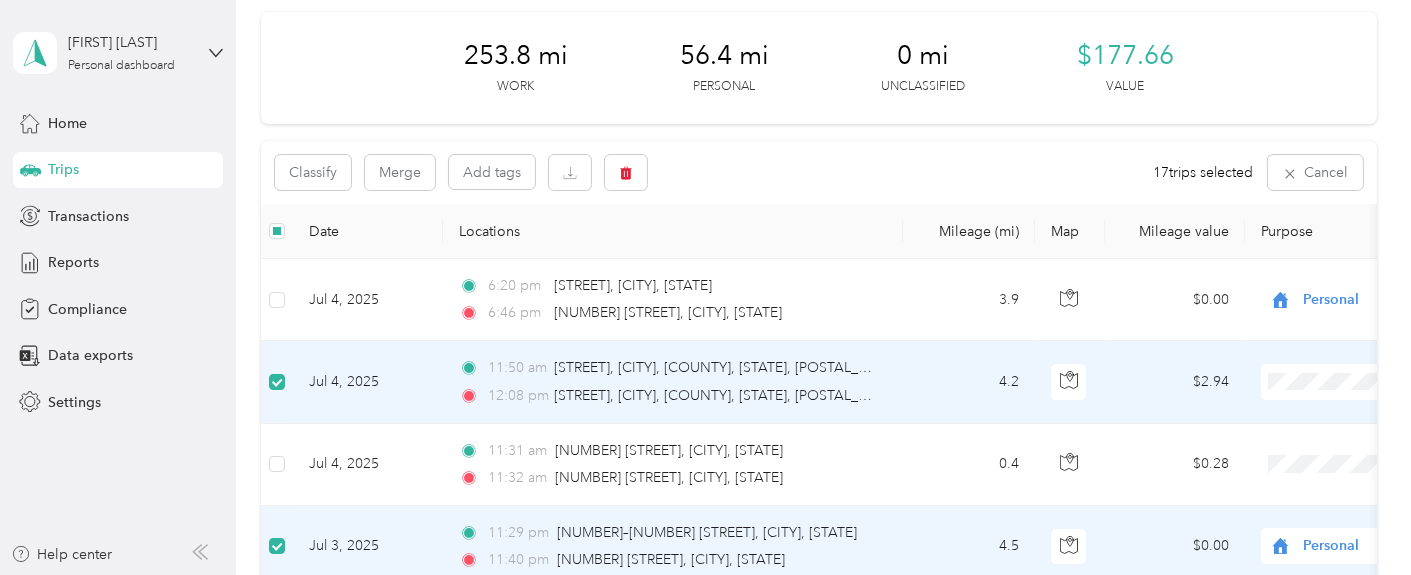 scroll, scrollTop: 111, scrollLeft: 0, axis: vertical 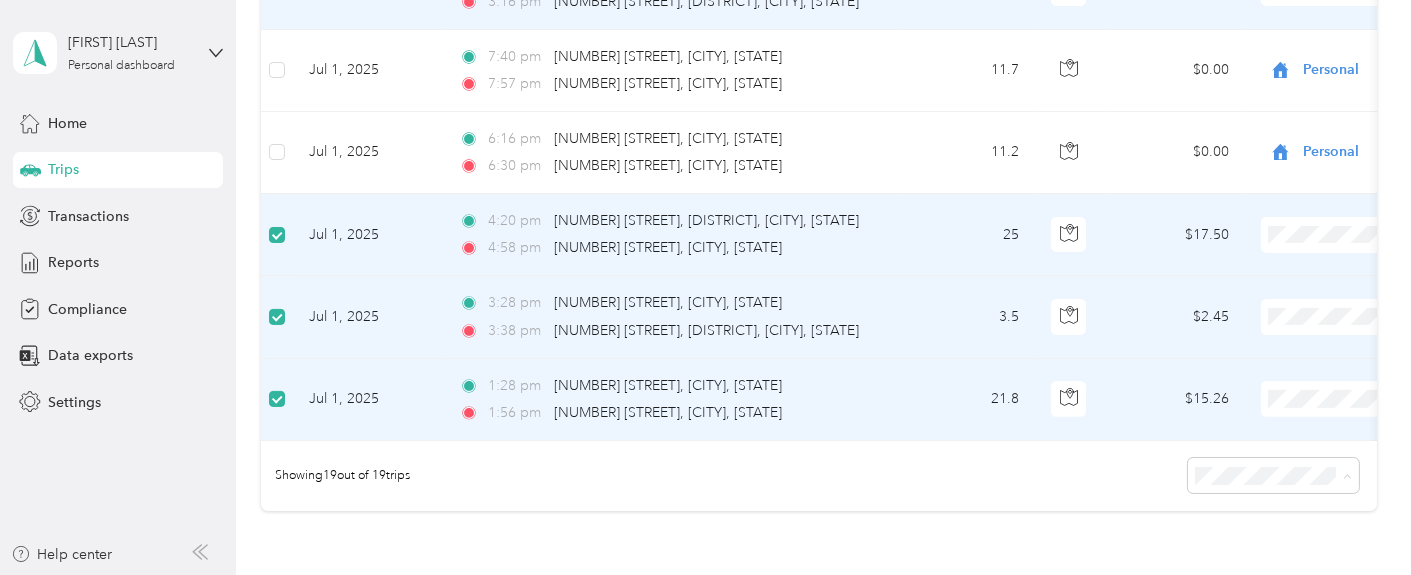 click on "50 per load" at bounding box center (1232, 414) 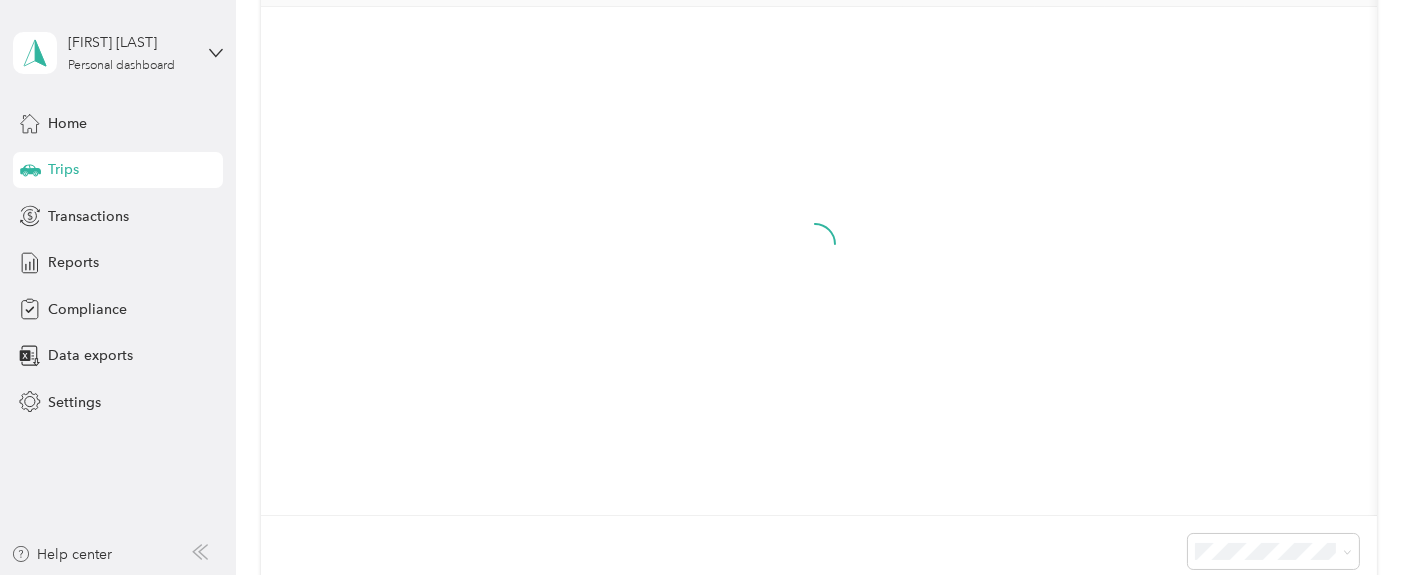 scroll, scrollTop: 75, scrollLeft: 0, axis: vertical 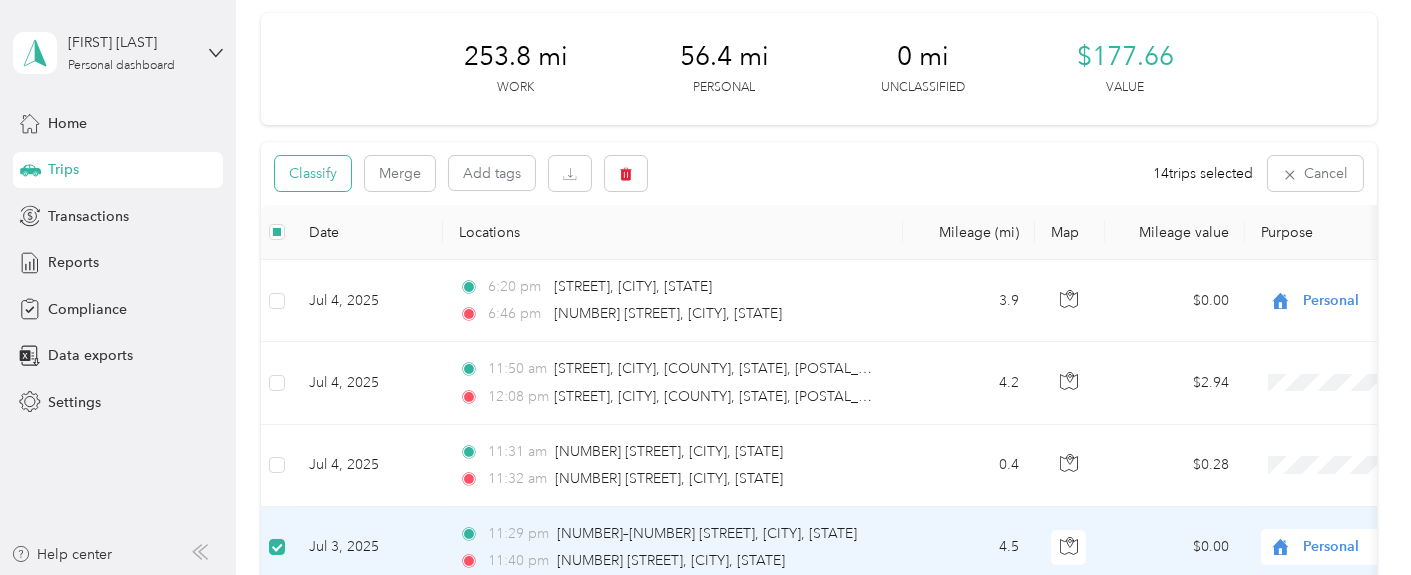 click on "Classify" at bounding box center [313, 173] 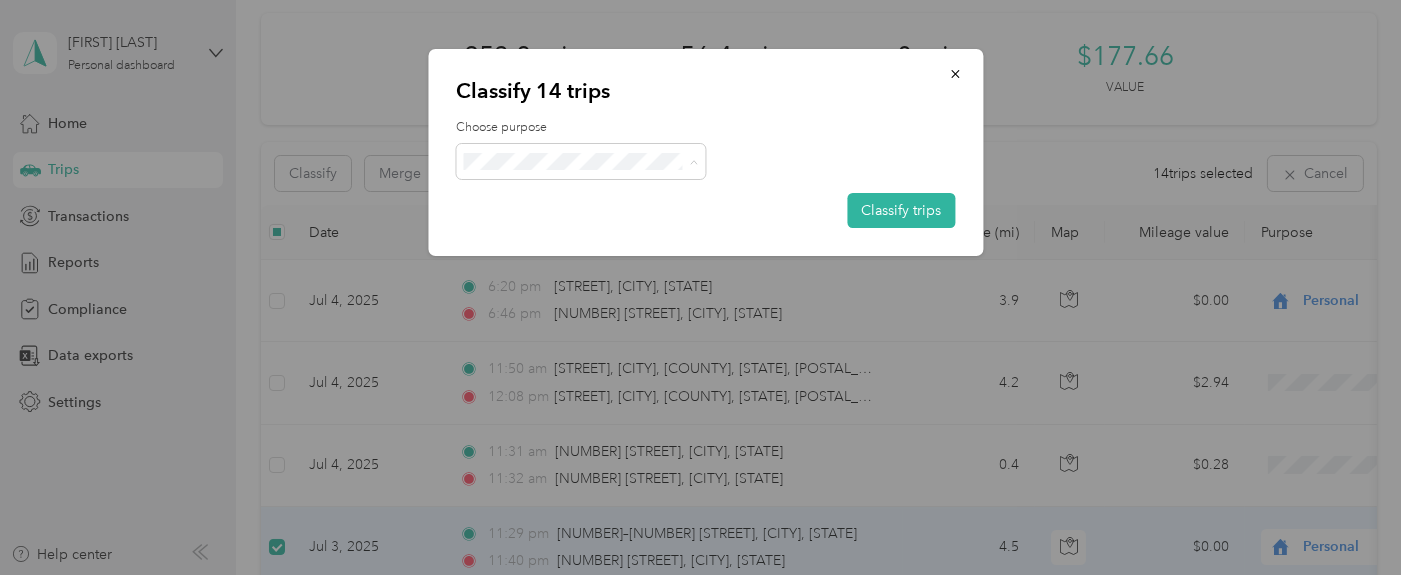 click on "Real Floors" at bounding box center (580, 197) 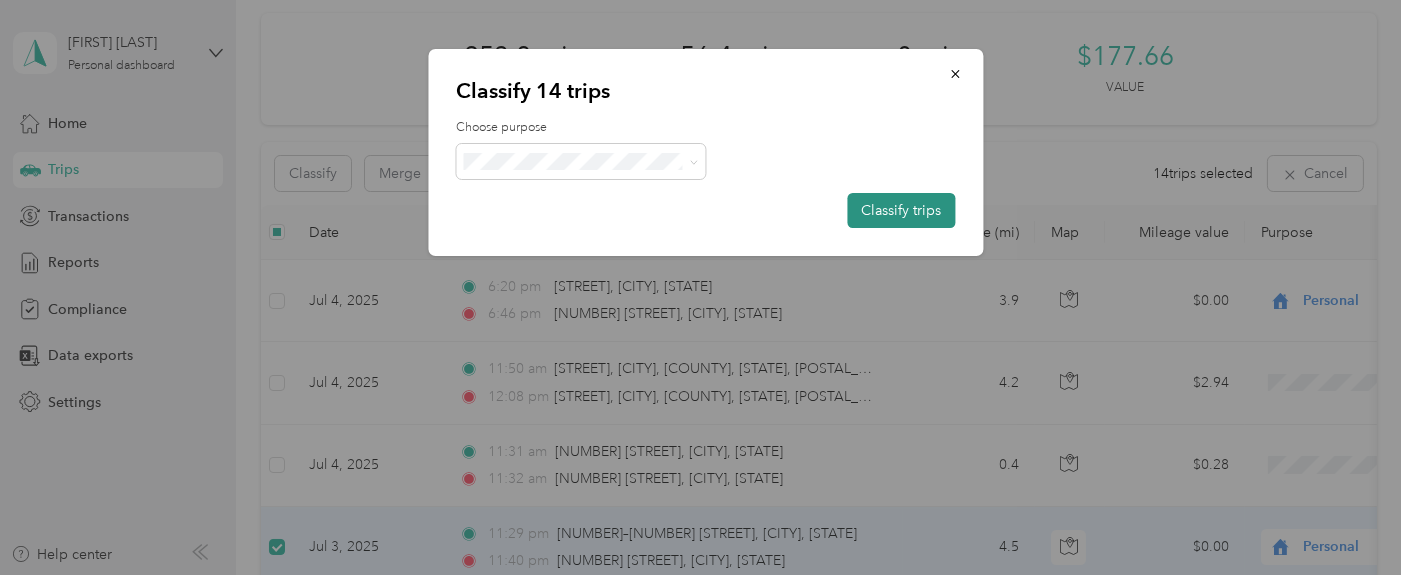 click on "Classify trips" at bounding box center [901, 210] 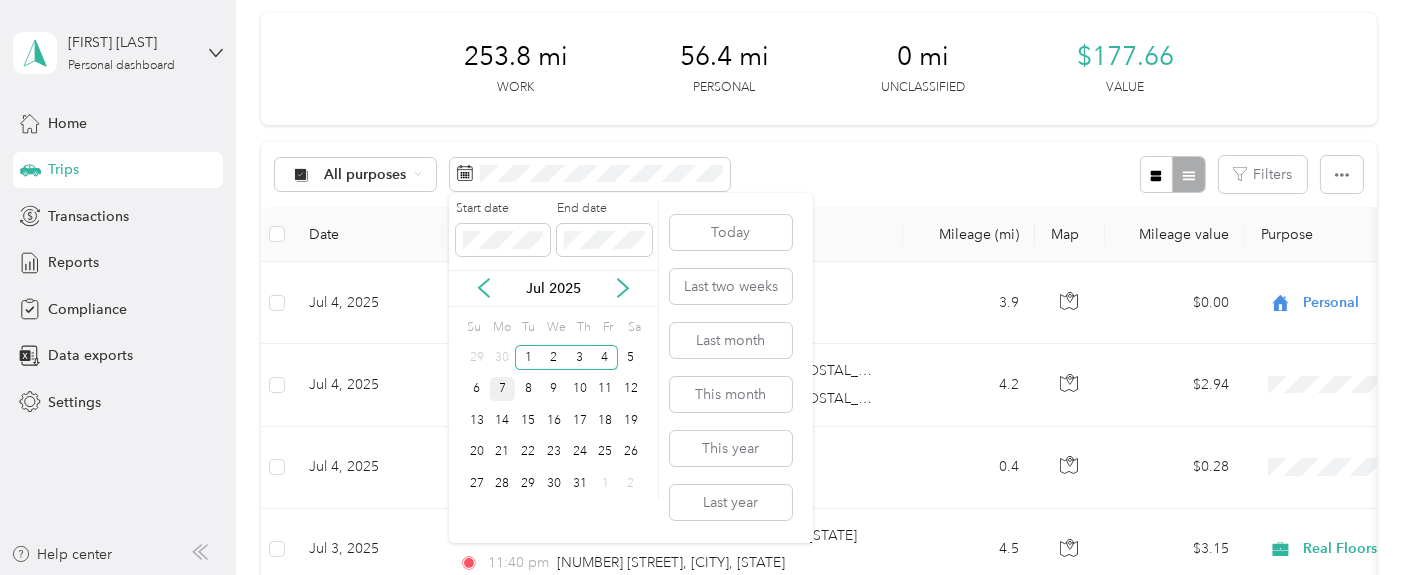 click on "7" at bounding box center (503, 389) 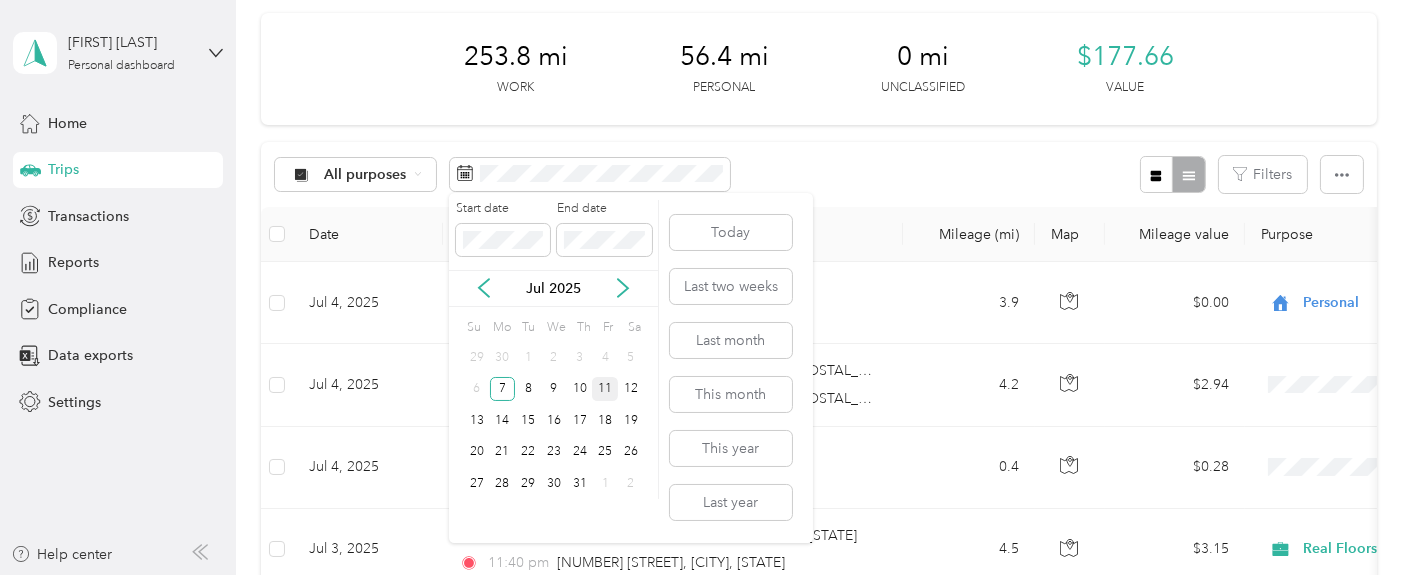 click on "11" at bounding box center (605, 389) 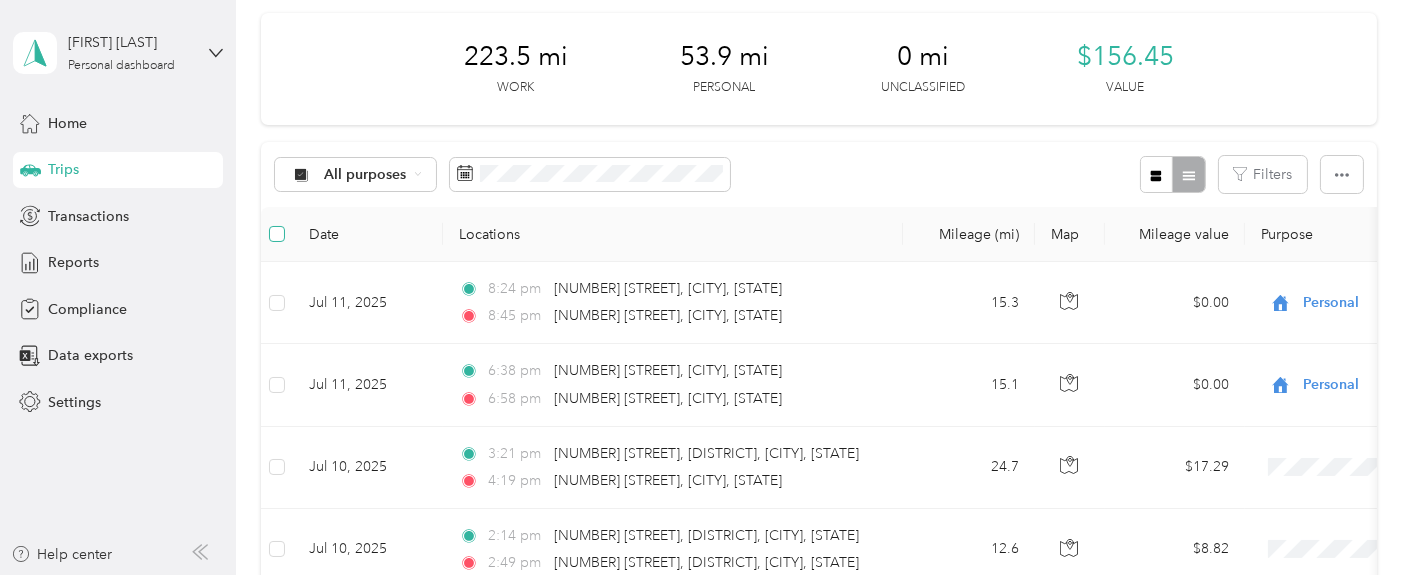 click at bounding box center (277, 234) 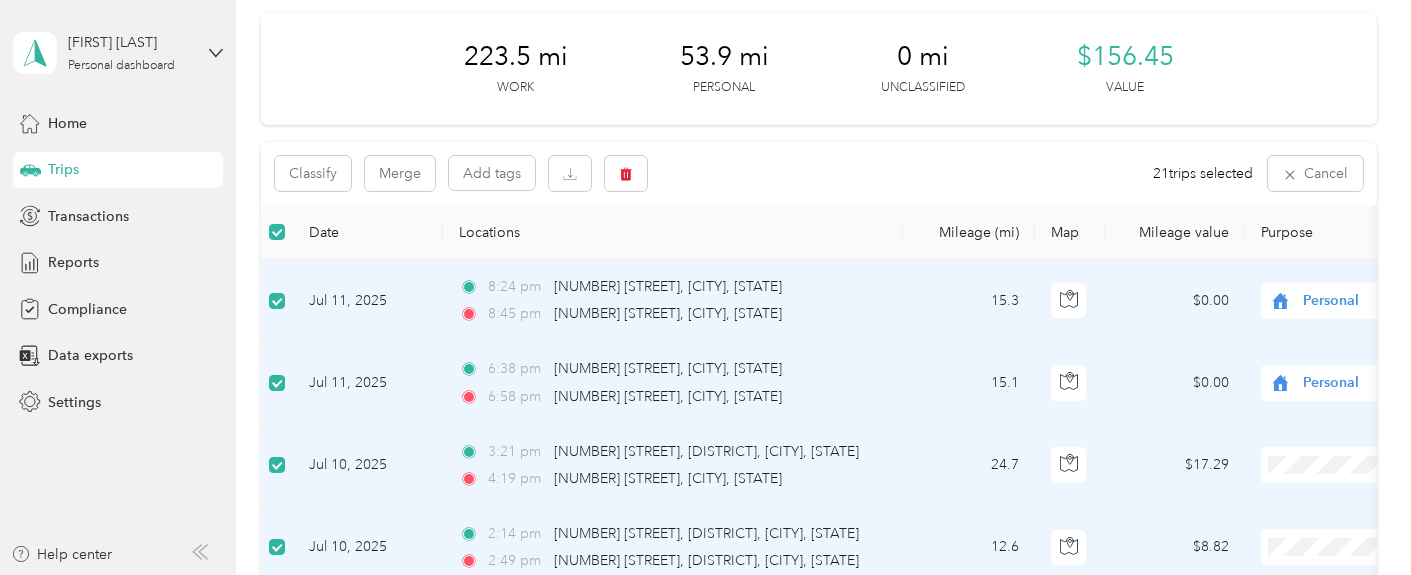 click at bounding box center [277, 301] 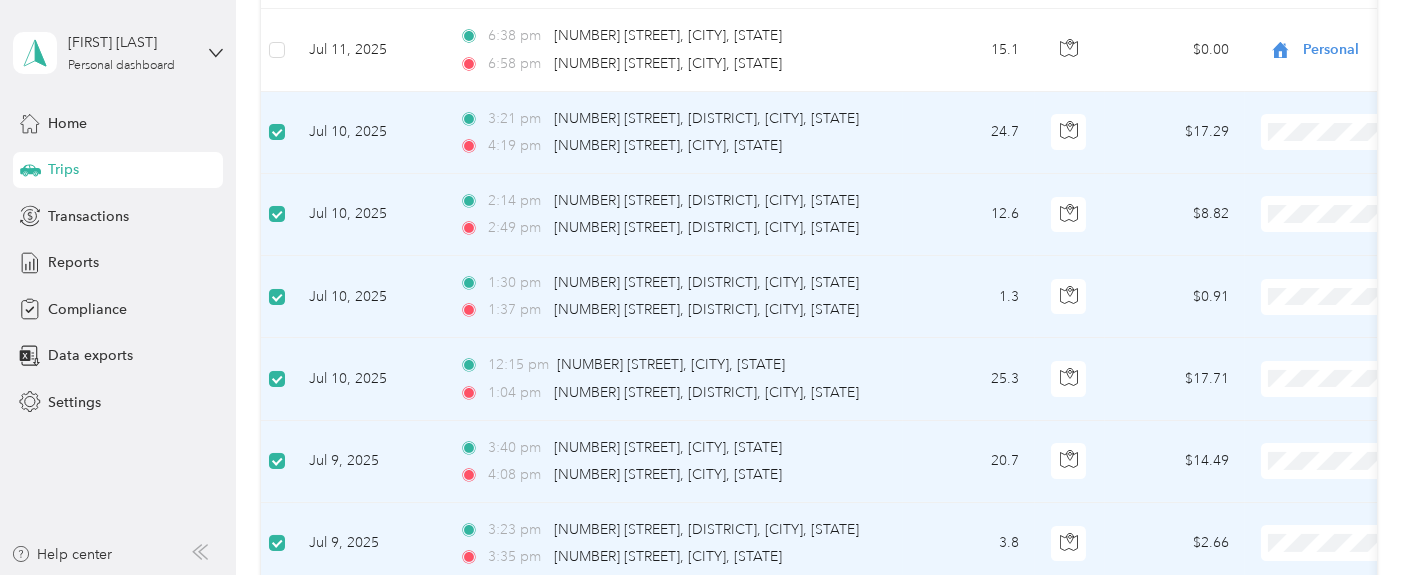scroll, scrollTop: 853, scrollLeft: 0, axis: vertical 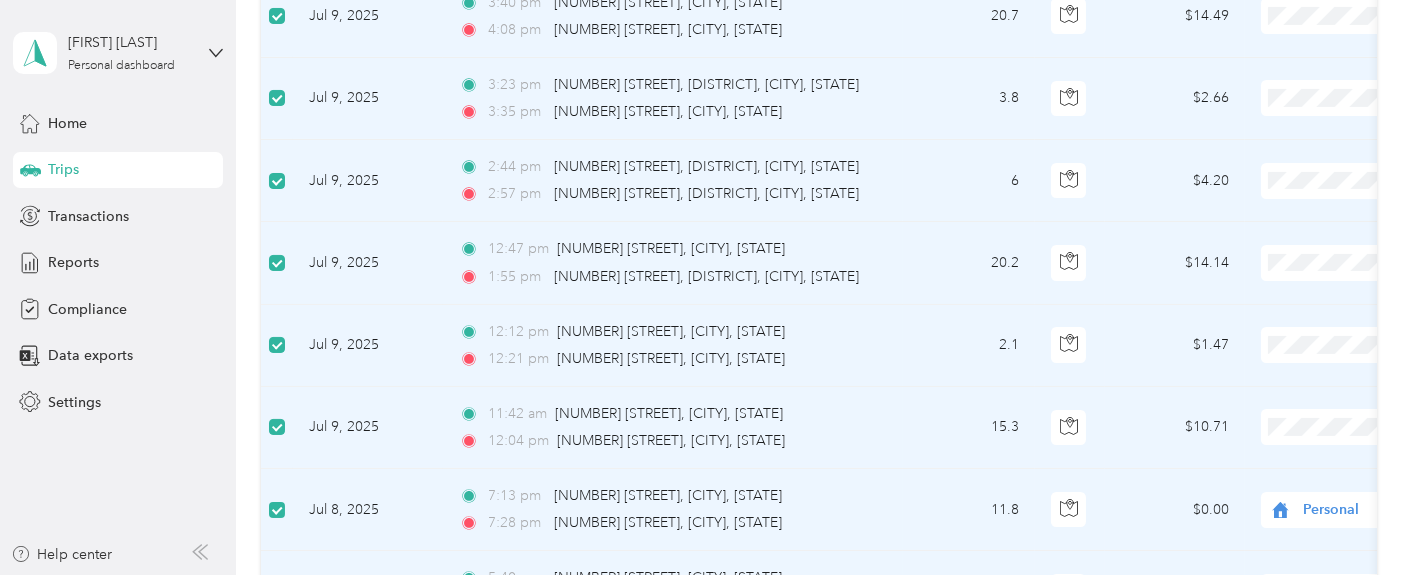 click at bounding box center (277, 510) 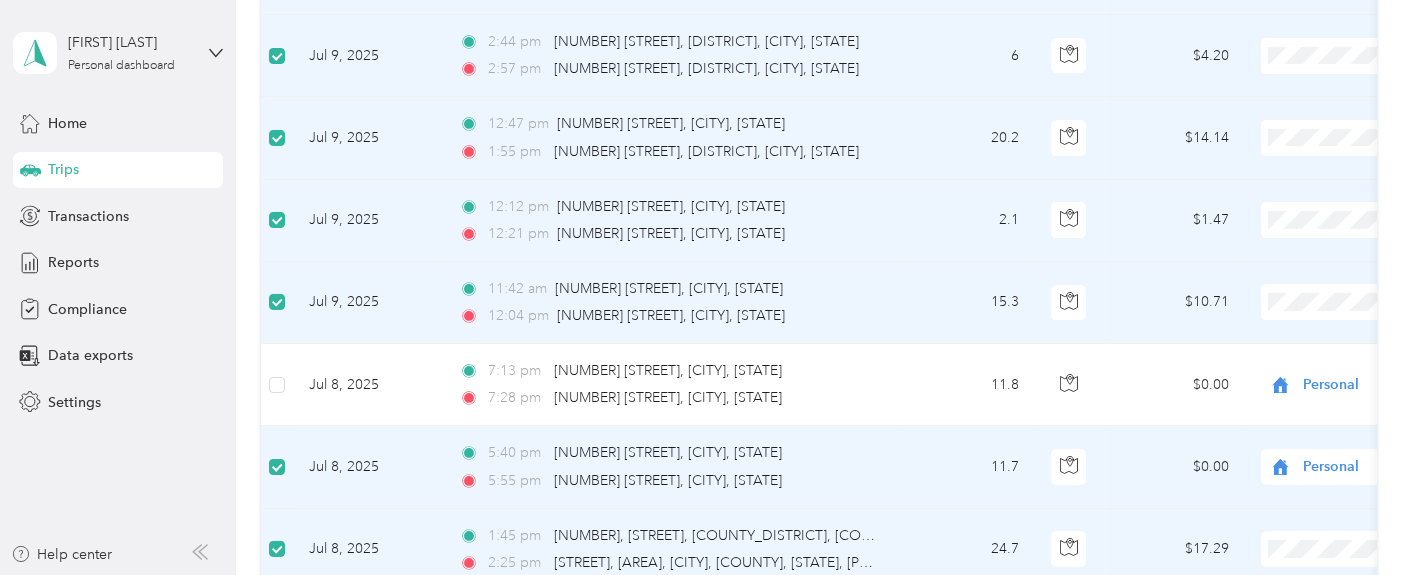 scroll, scrollTop: 1186, scrollLeft: 0, axis: vertical 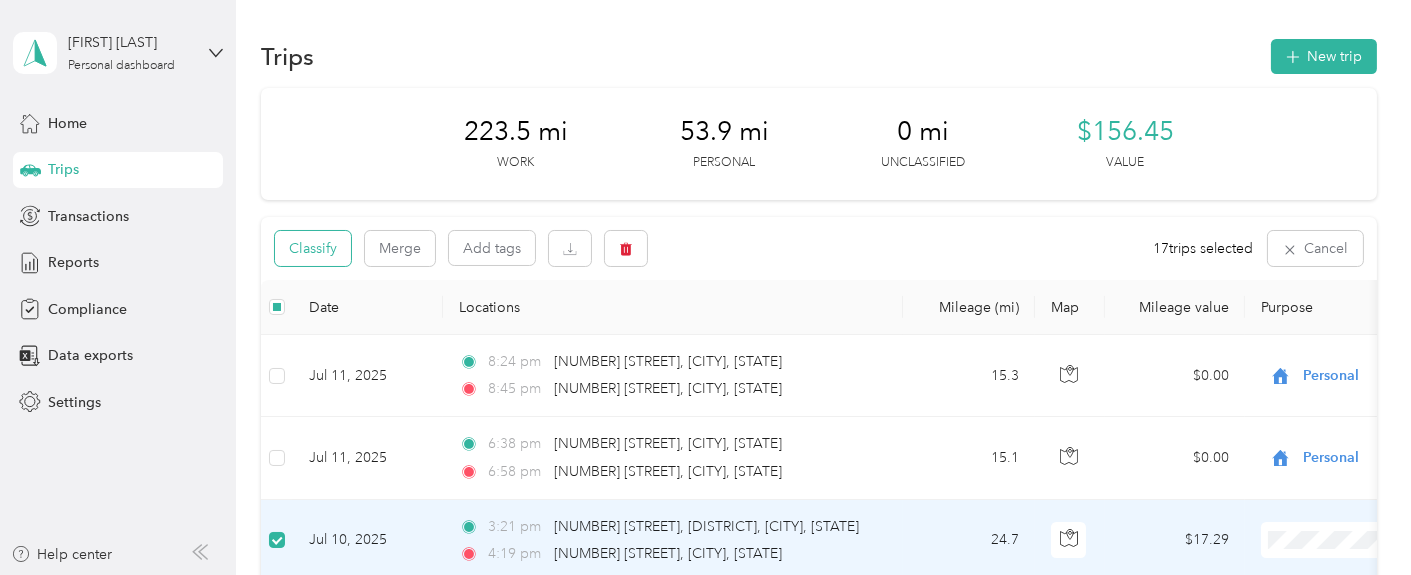 click on "Classify" at bounding box center (313, 248) 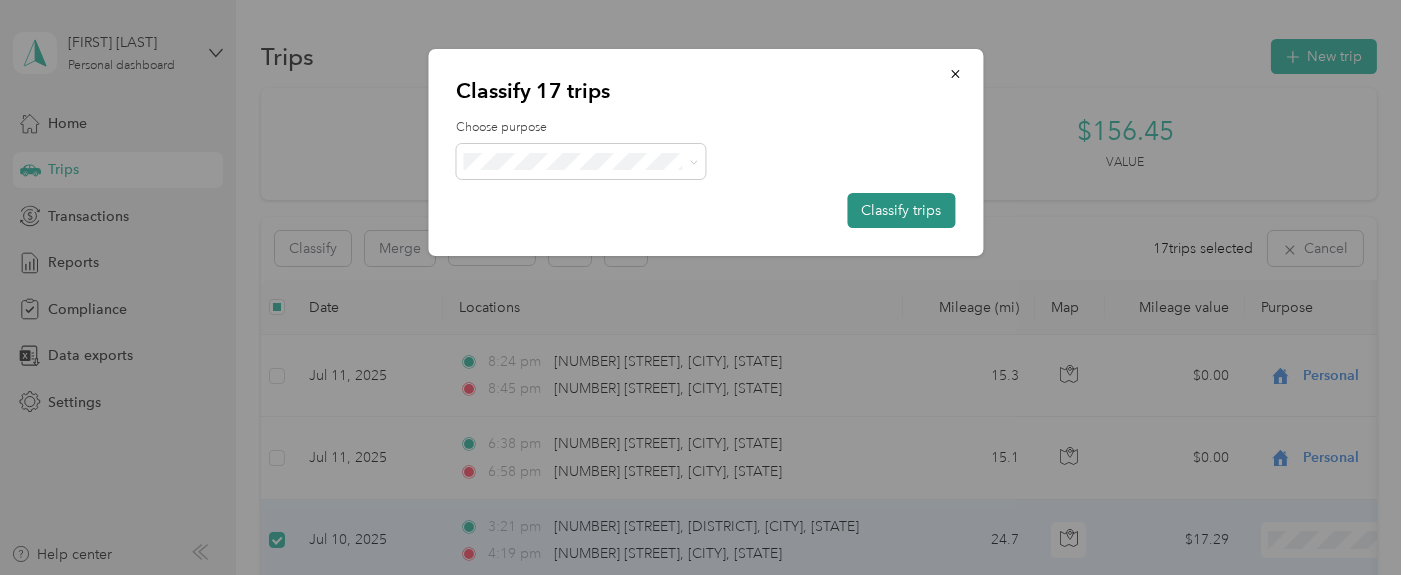 click on "Classify trips" at bounding box center [901, 210] 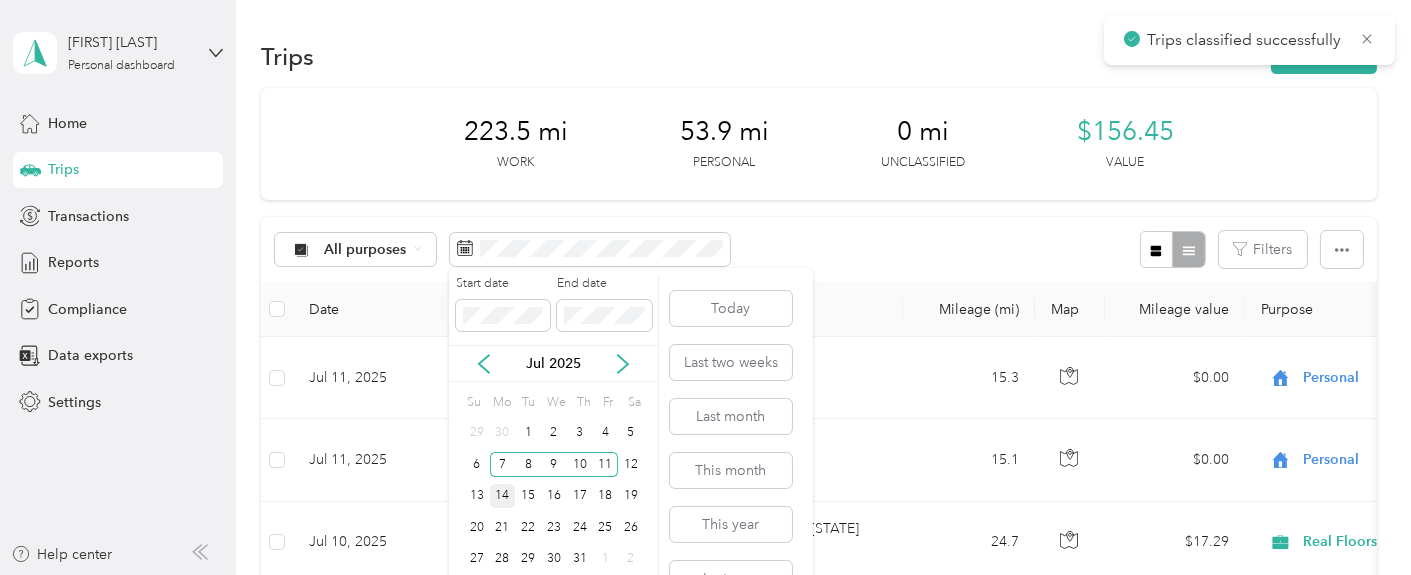 click on "14" at bounding box center [503, 496] 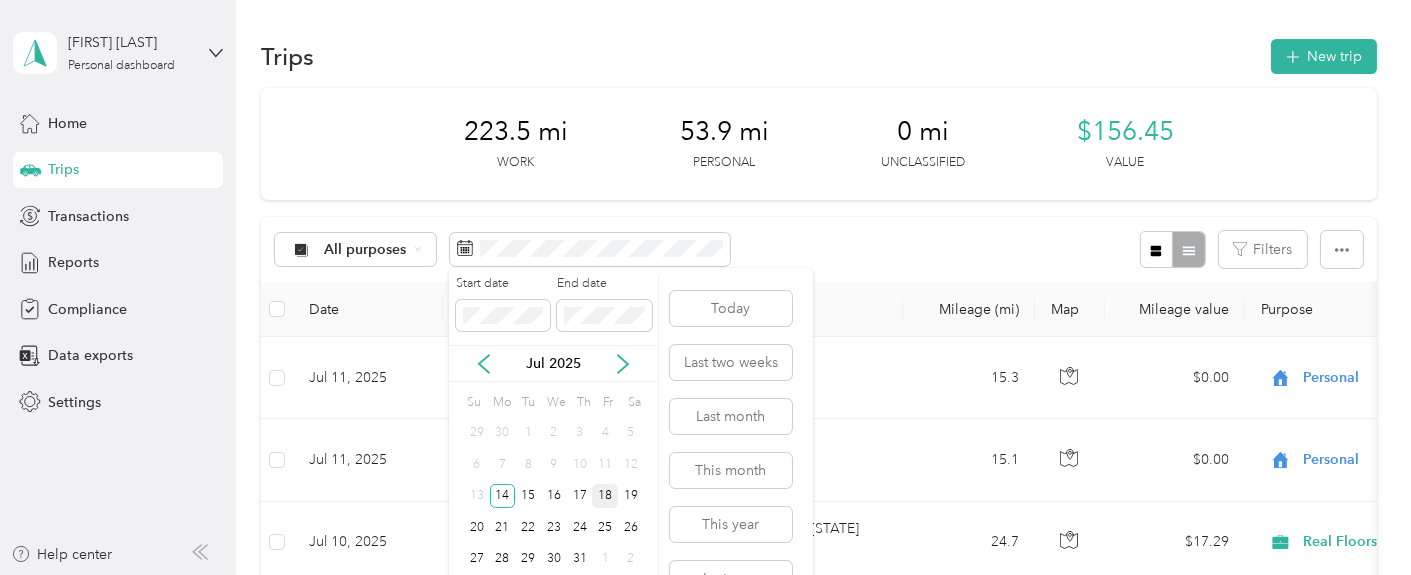 click on "18" at bounding box center [605, 496] 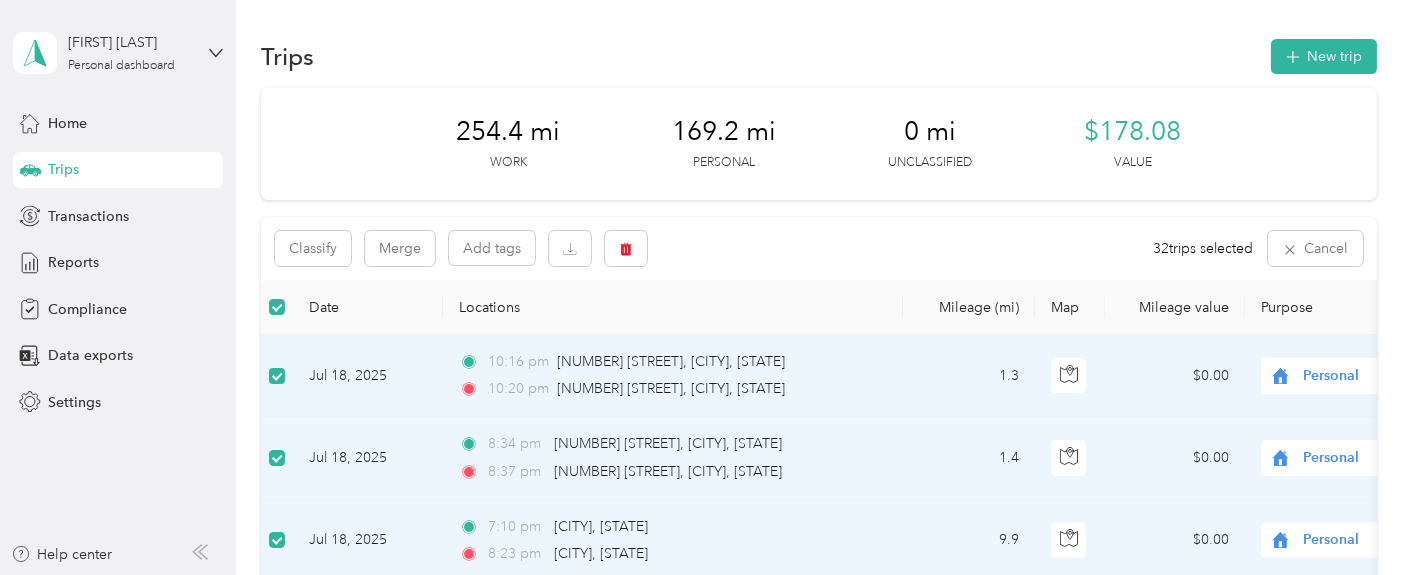 click at bounding box center [277, 376] 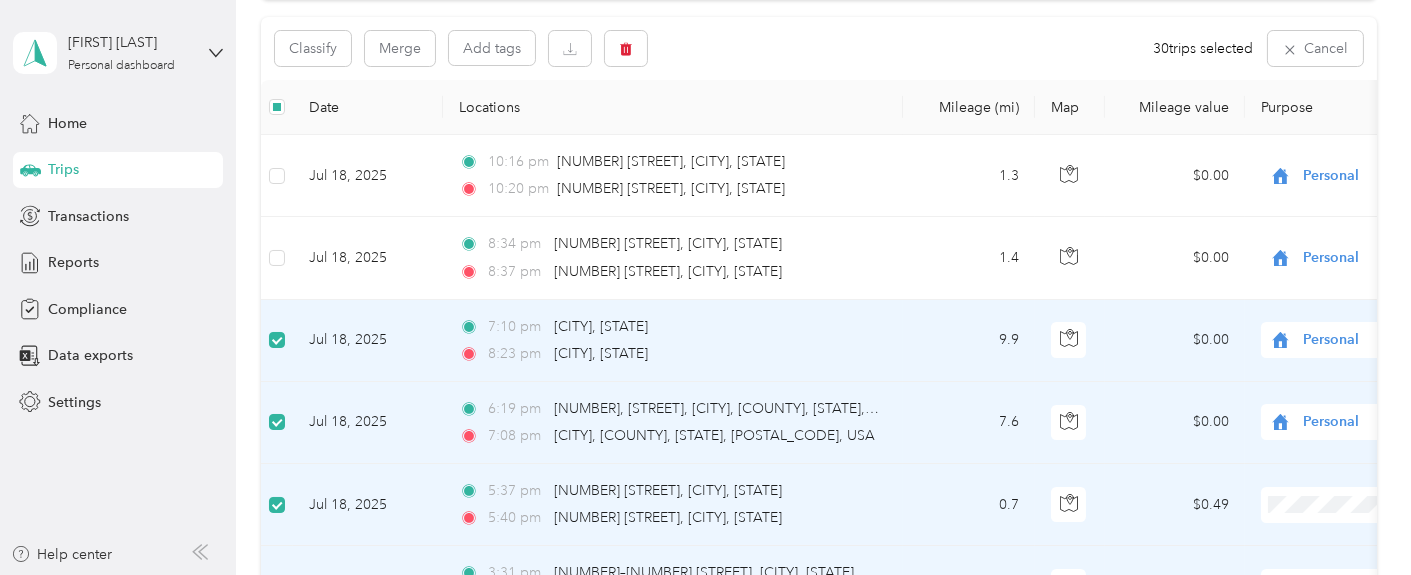 scroll, scrollTop: 222, scrollLeft: 0, axis: vertical 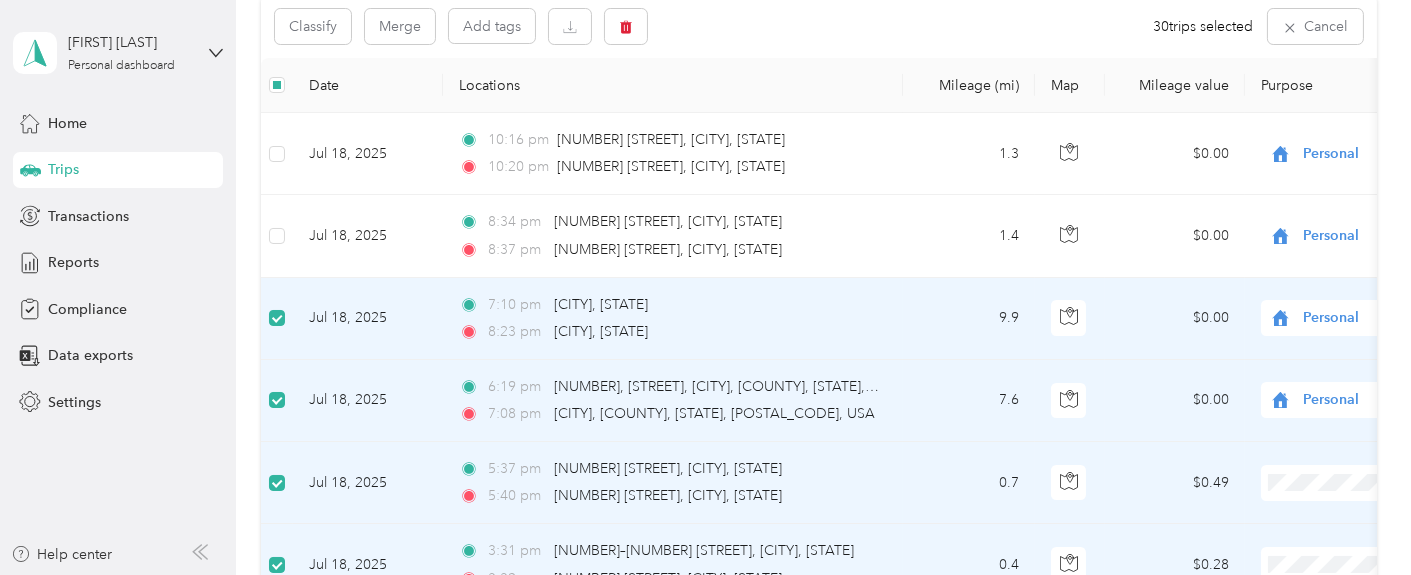 click at bounding box center (277, 319) 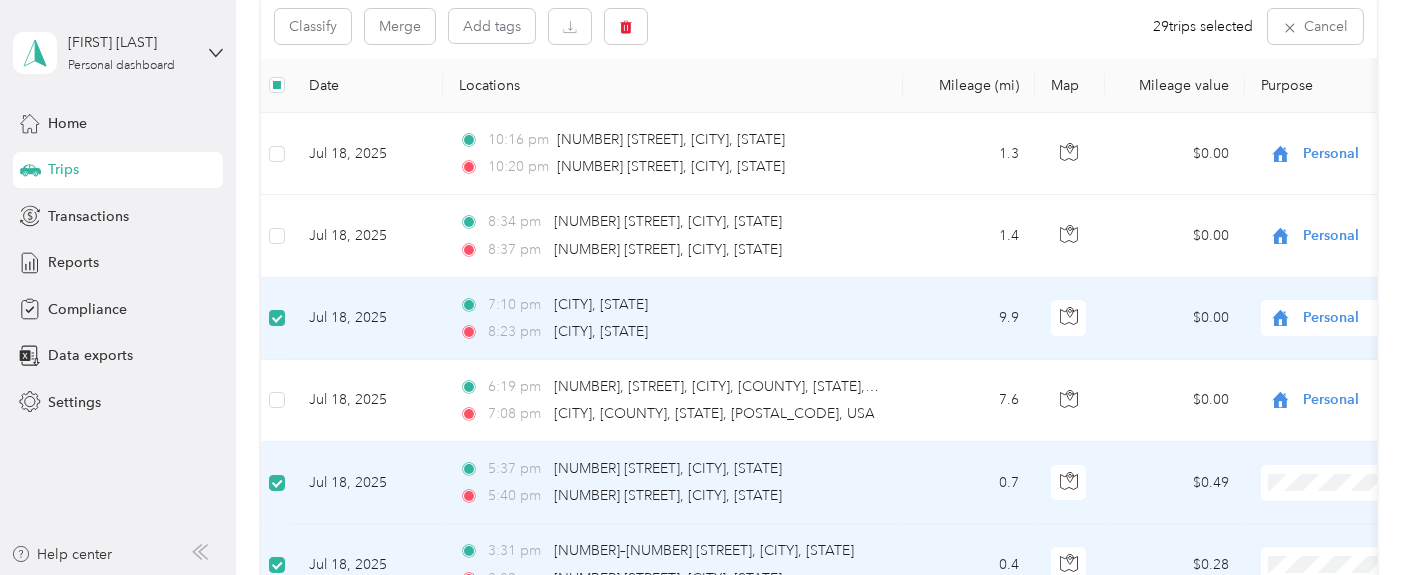 click at bounding box center [277, 318] 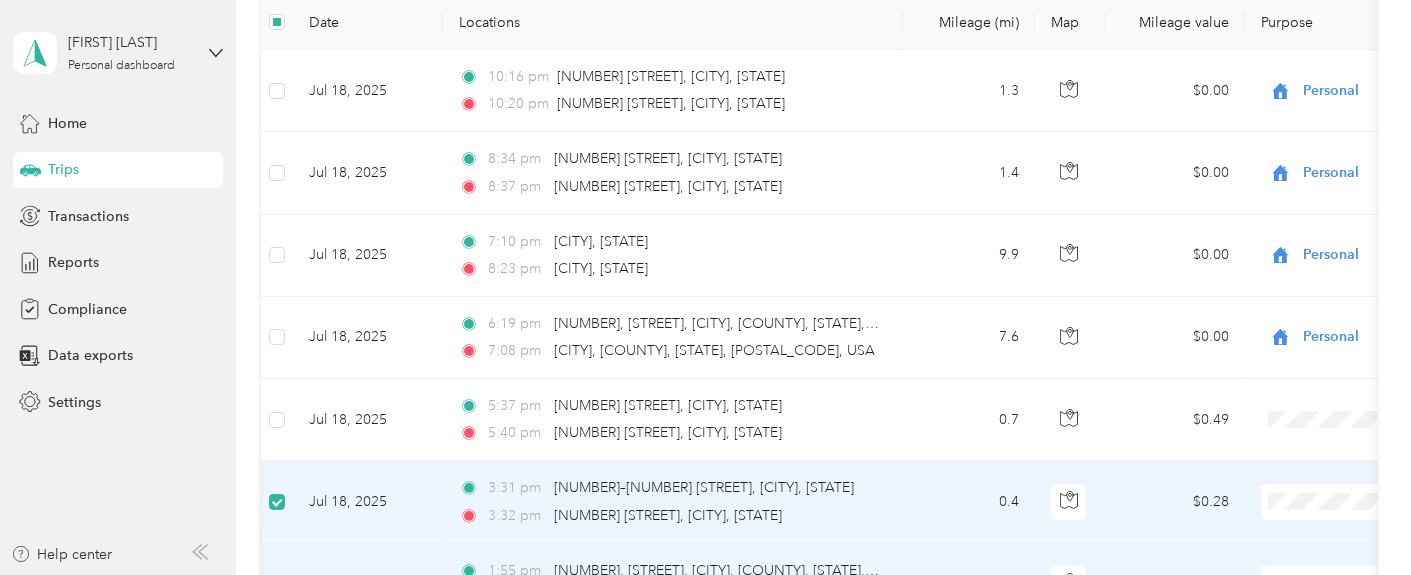 scroll, scrollTop: 333, scrollLeft: 0, axis: vertical 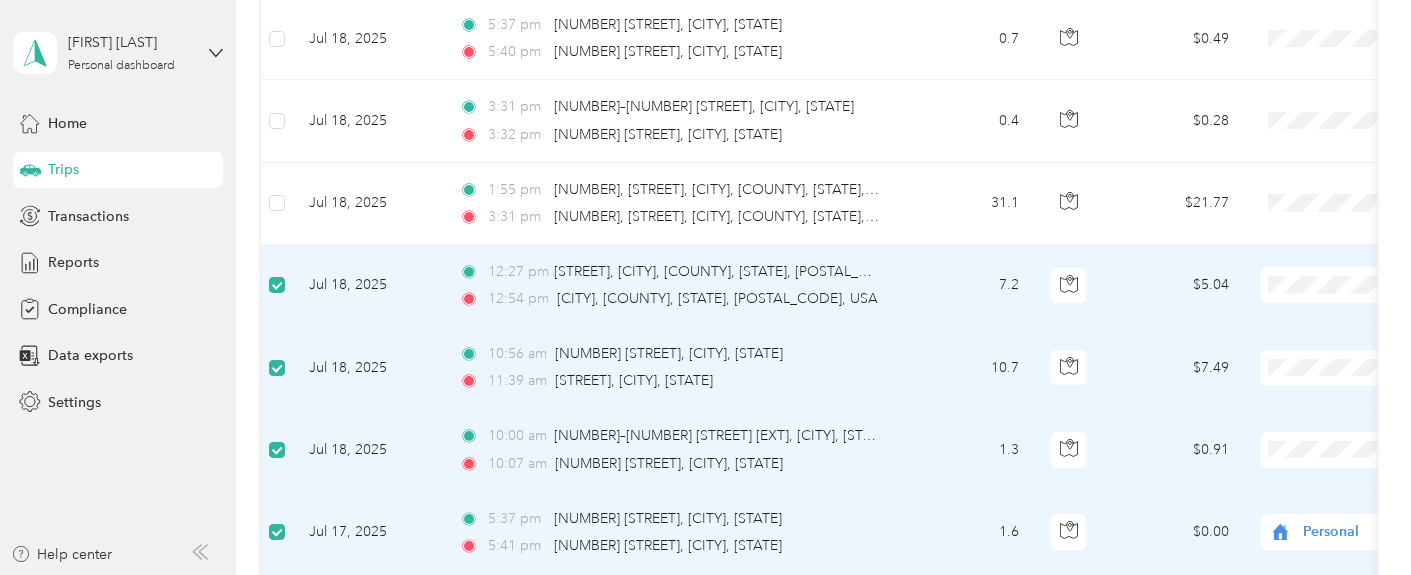 click at bounding box center (277, 286) 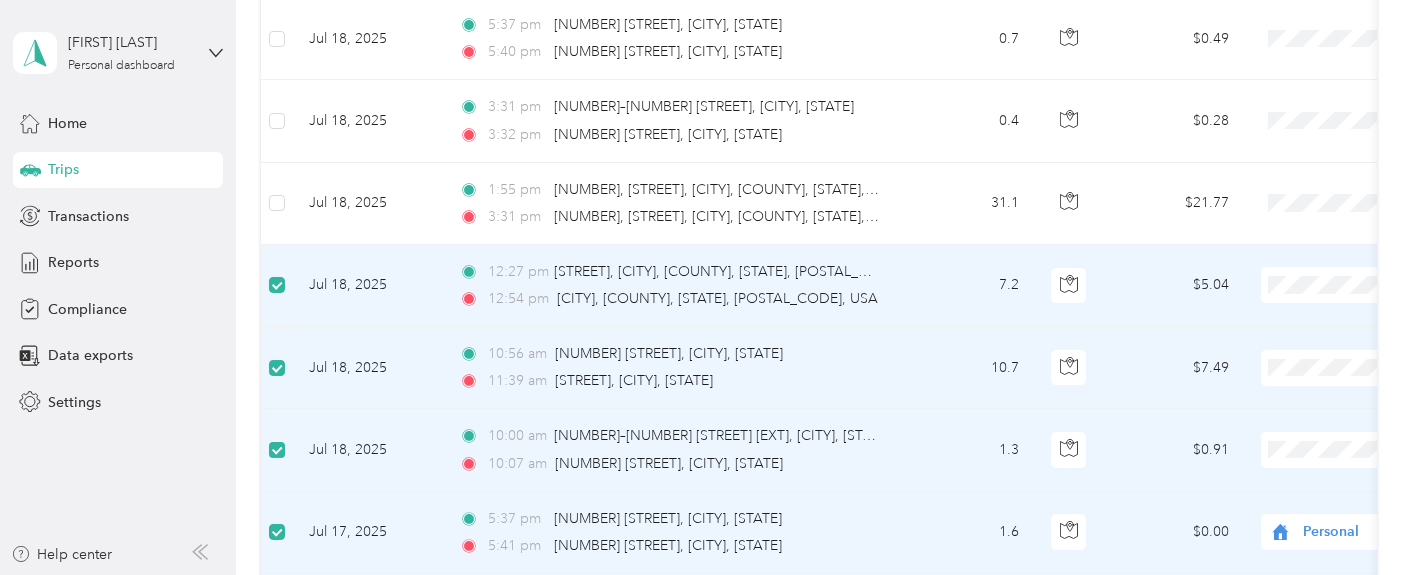 click at bounding box center [277, 450] 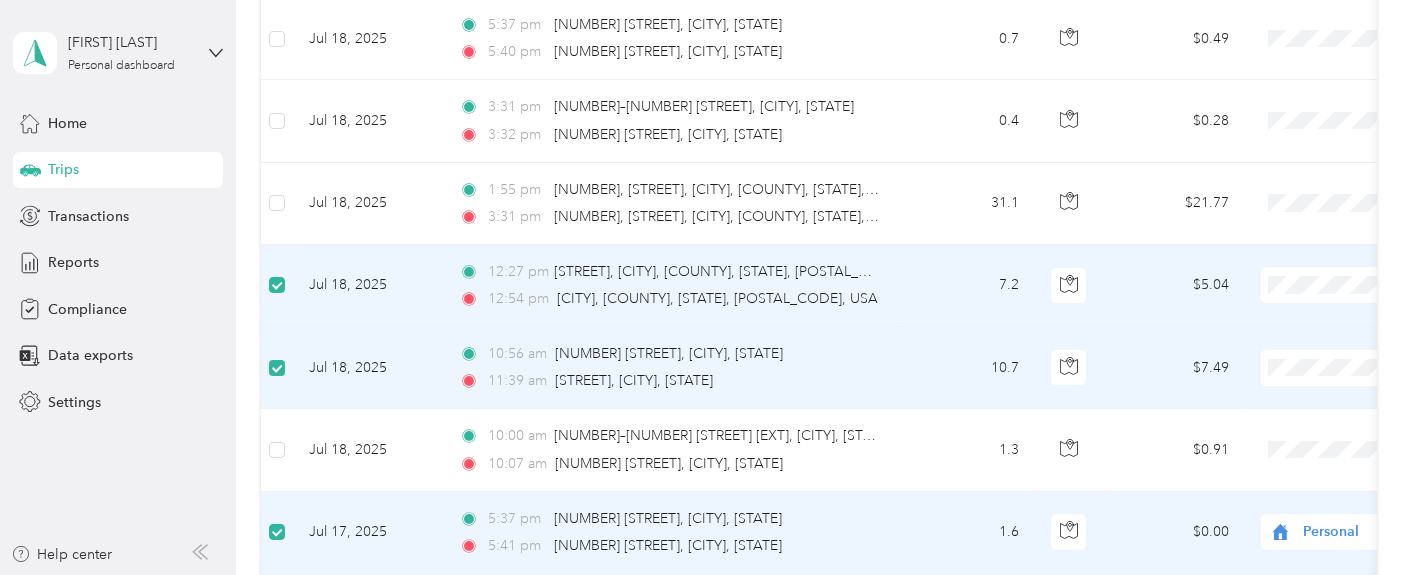 click at bounding box center [277, 368] 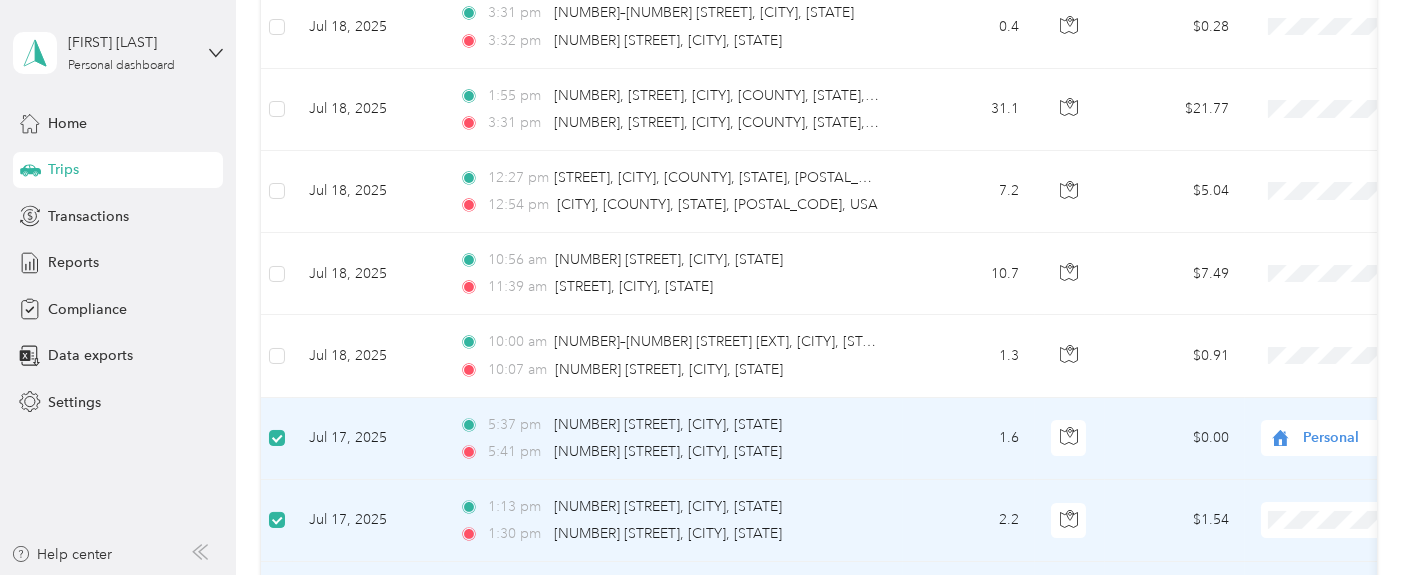 scroll, scrollTop: 888, scrollLeft: 0, axis: vertical 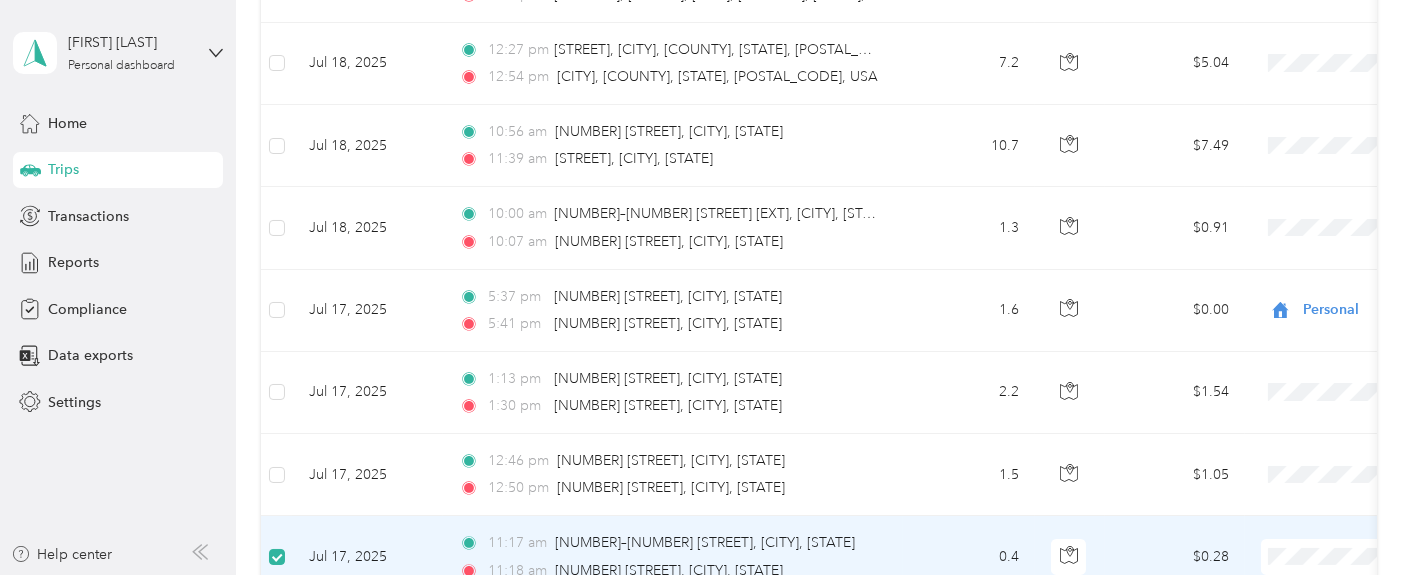 click at bounding box center (277, 557) 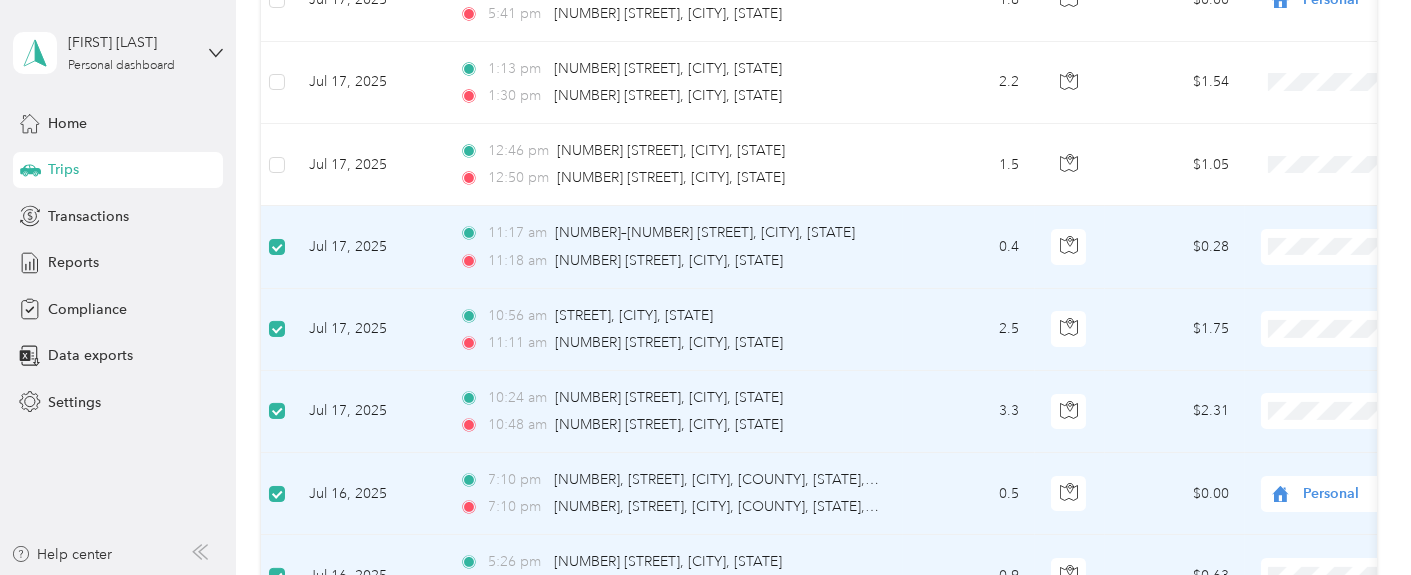 scroll, scrollTop: 1222, scrollLeft: 0, axis: vertical 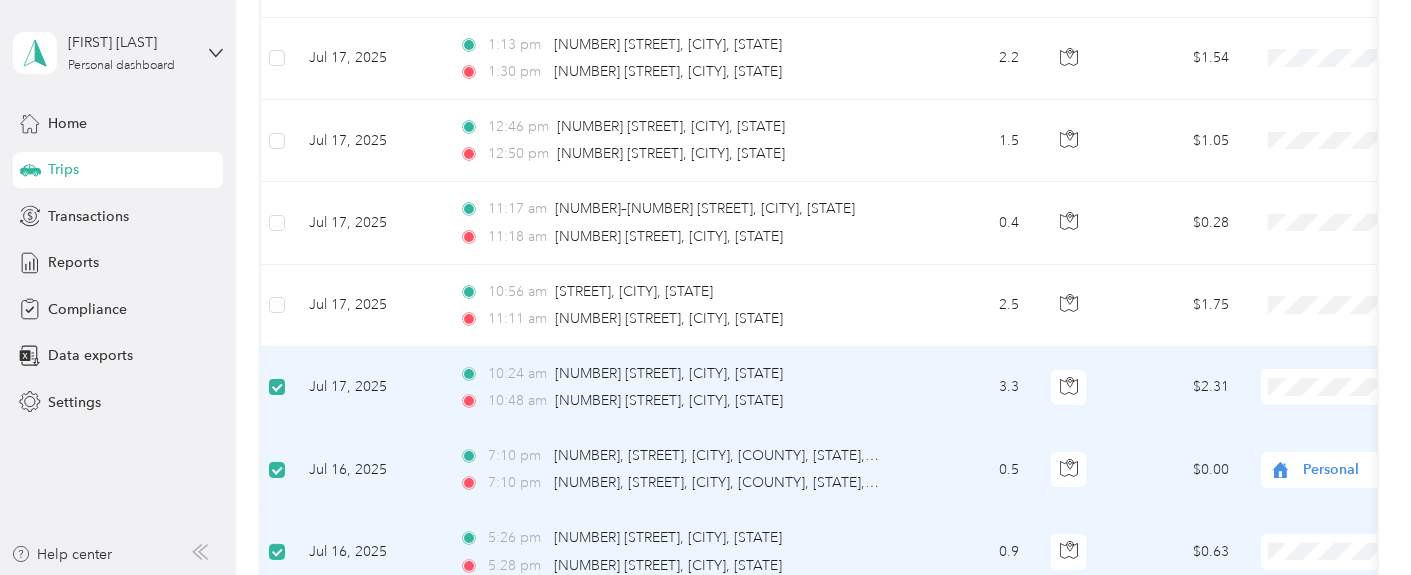 click at bounding box center [277, 387] 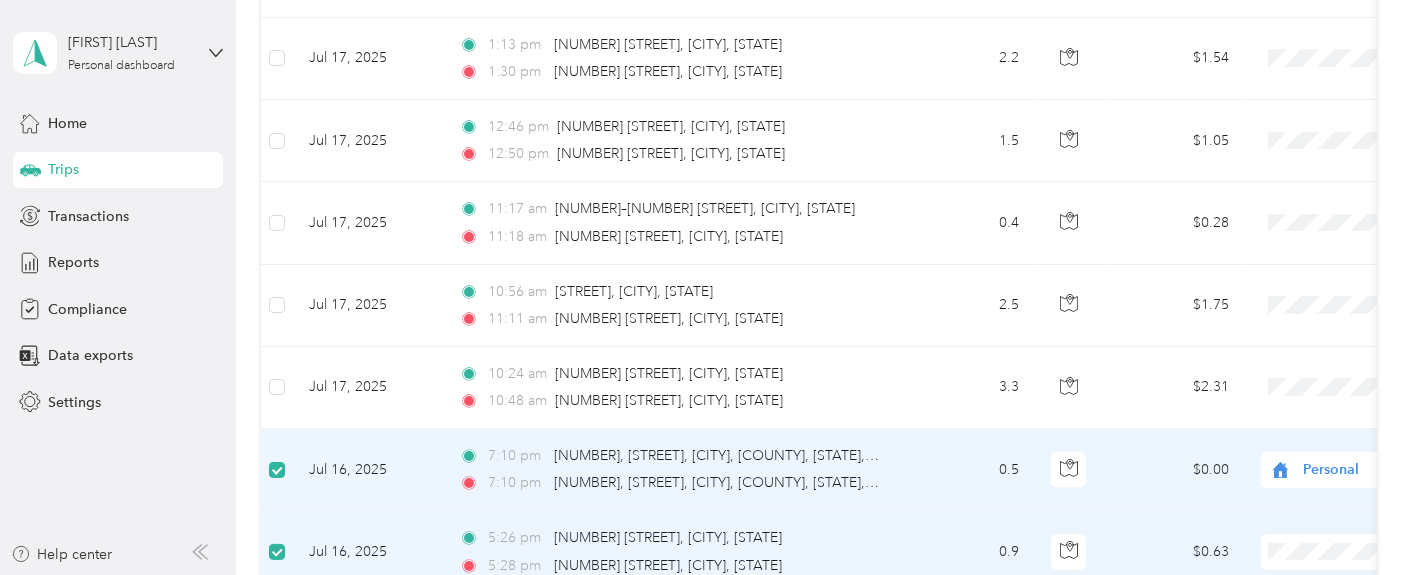 click at bounding box center [277, 470] 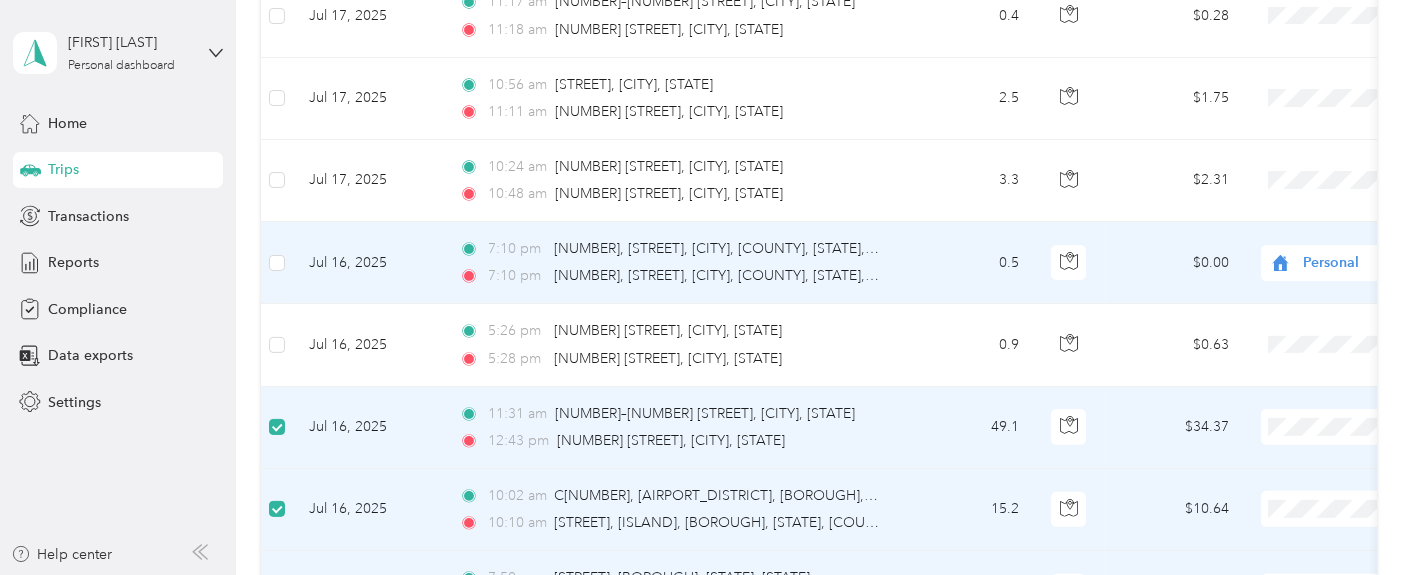 scroll, scrollTop: 1444, scrollLeft: 0, axis: vertical 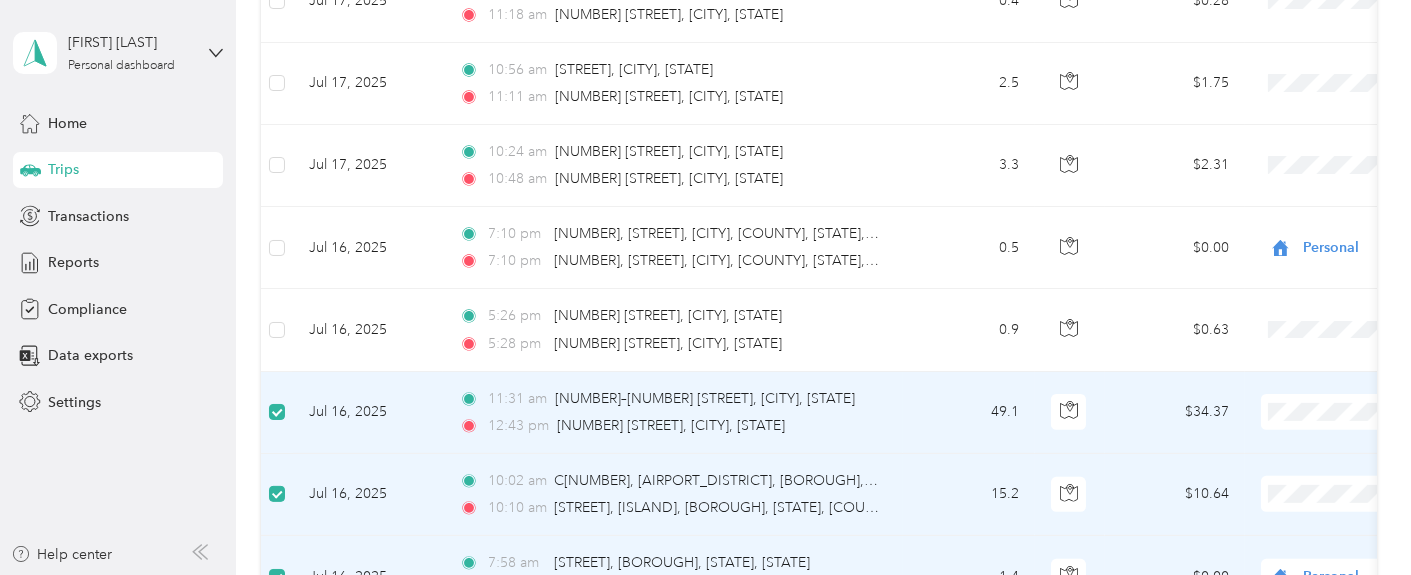 click at bounding box center (277, 413) 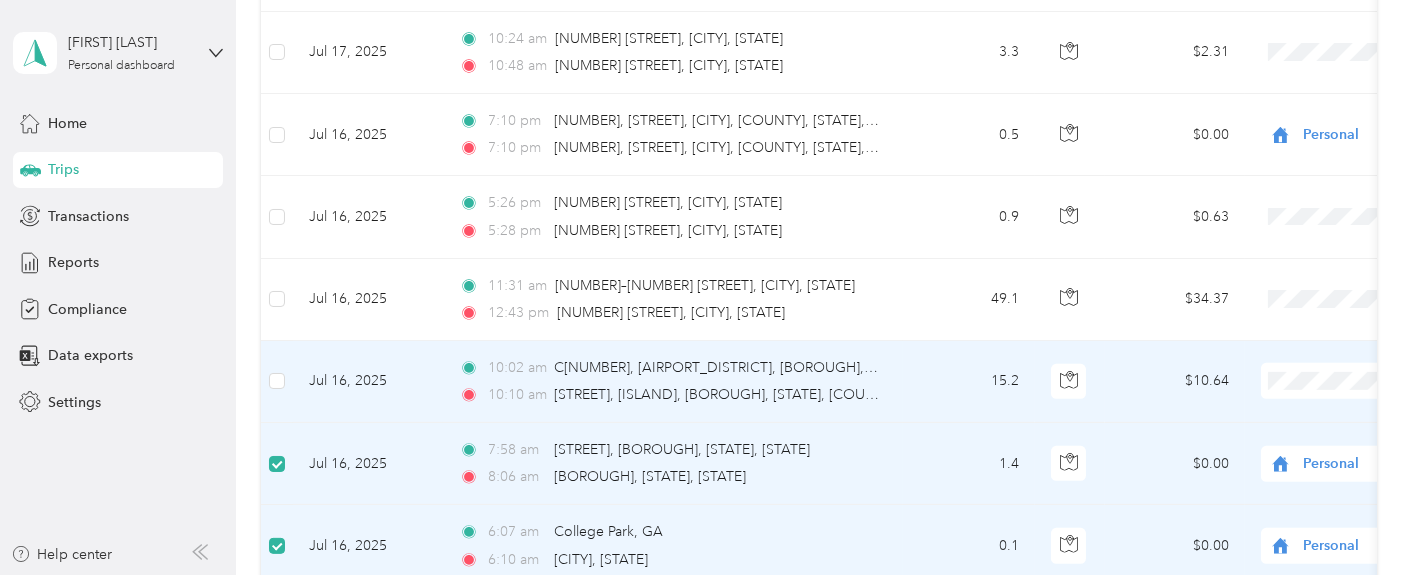scroll, scrollTop: 1777, scrollLeft: 0, axis: vertical 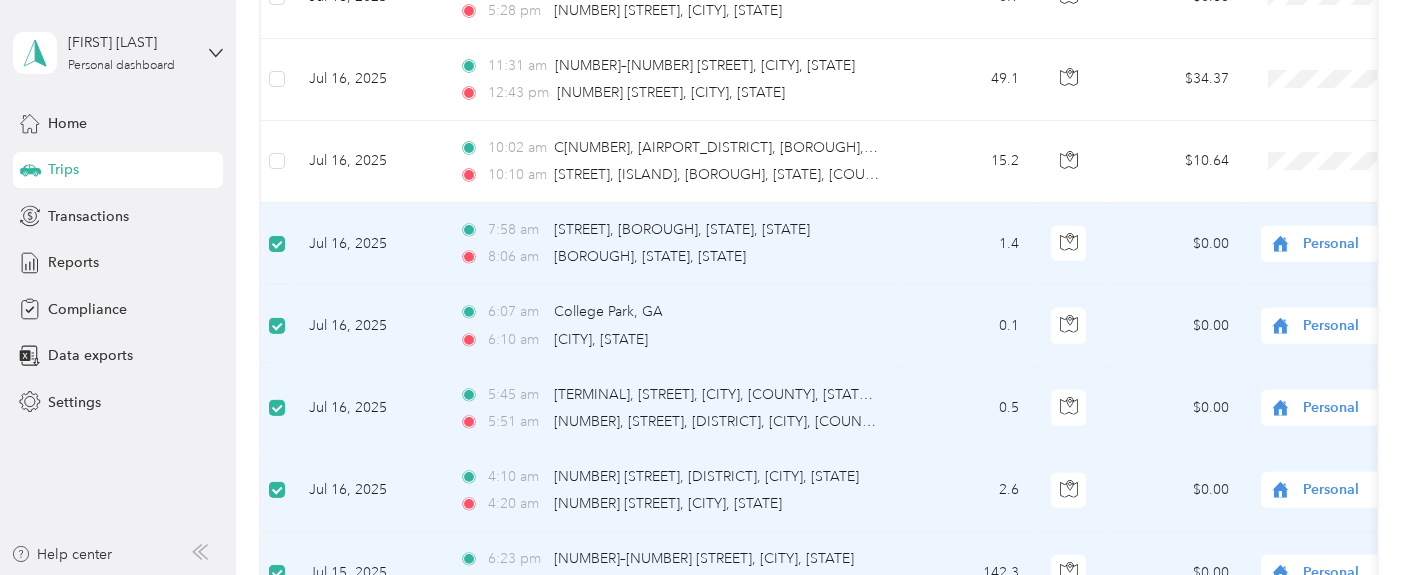 drag, startPoint x: 265, startPoint y: 241, endPoint x: 271, endPoint y: 259, distance: 18.973665 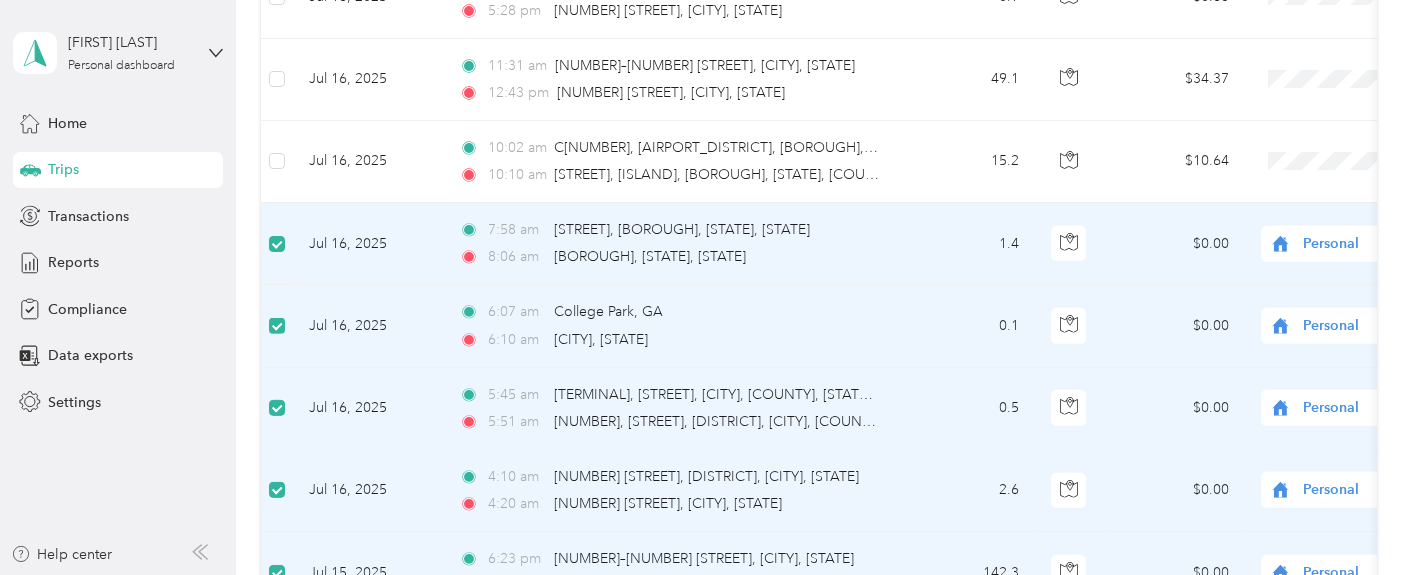 click at bounding box center (277, 326) 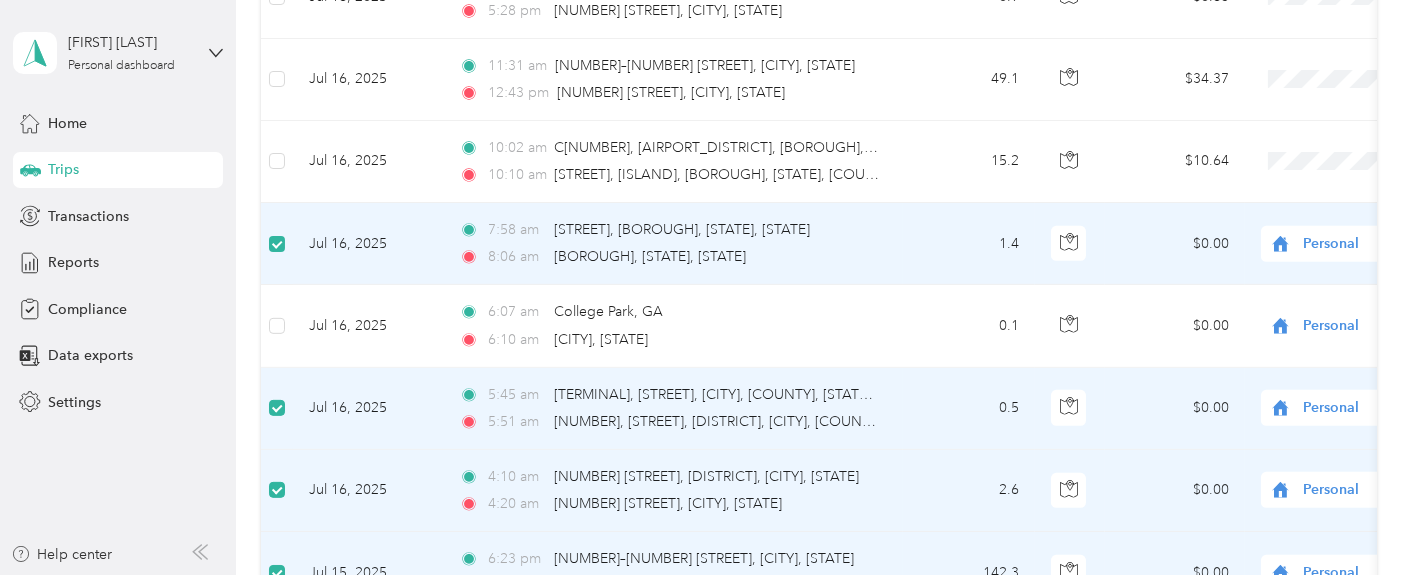 click at bounding box center (277, 244) 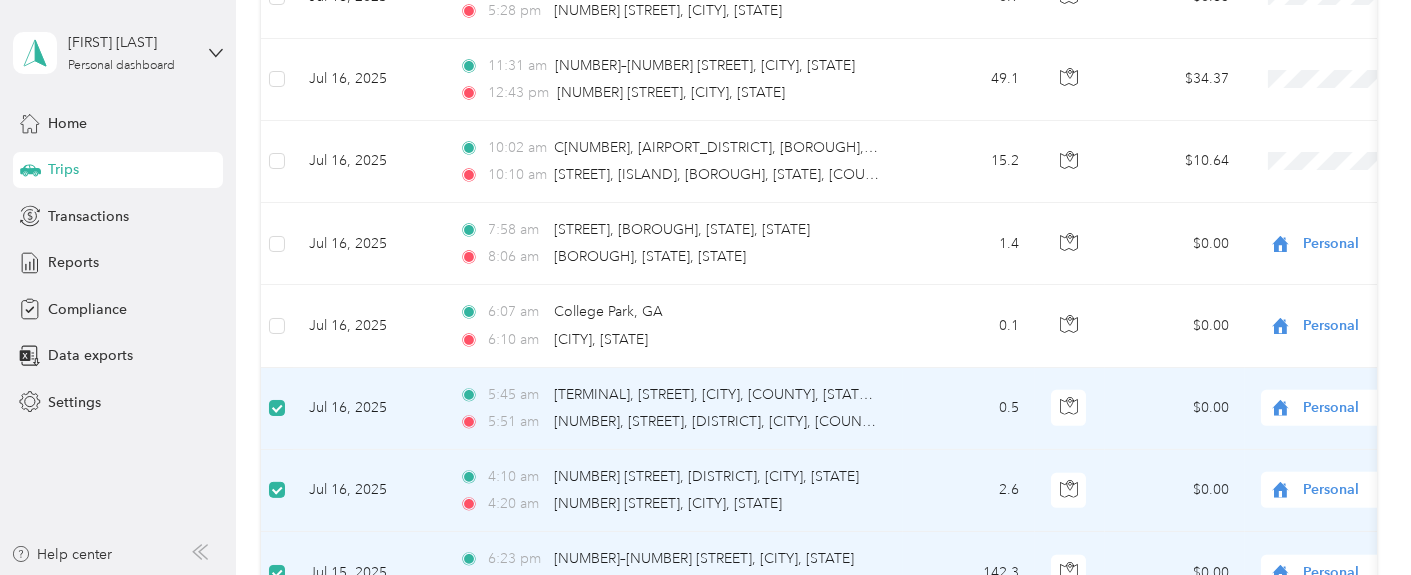click at bounding box center (277, 409) 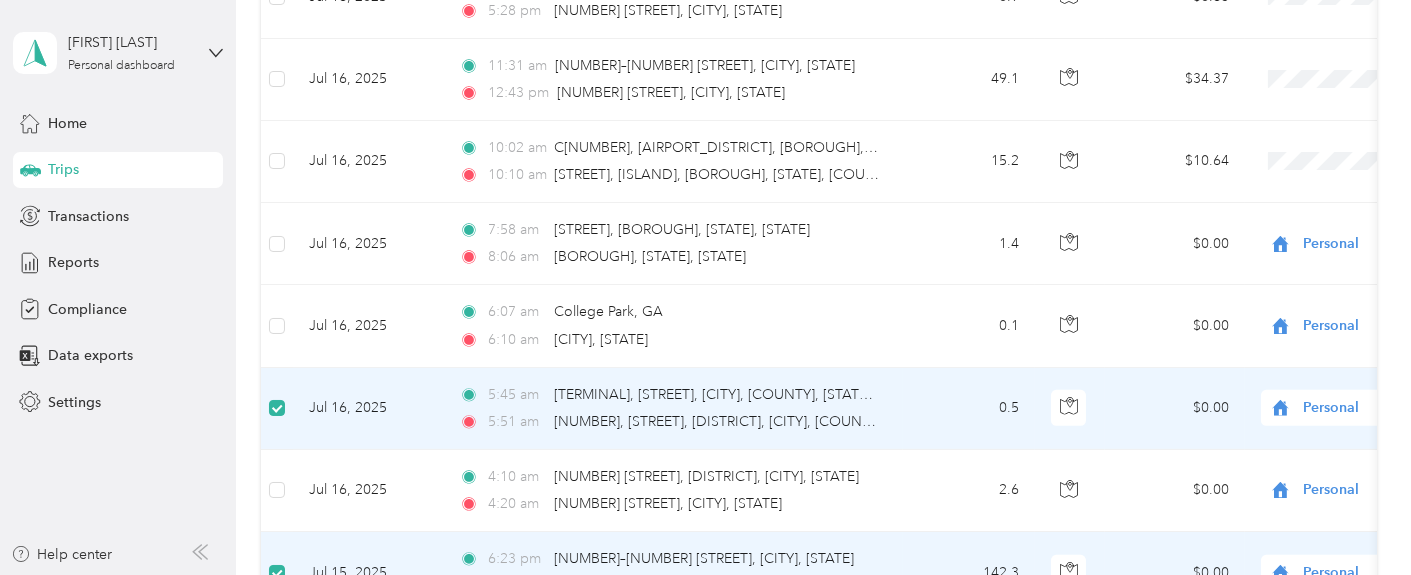 click at bounding box center [277, 409] 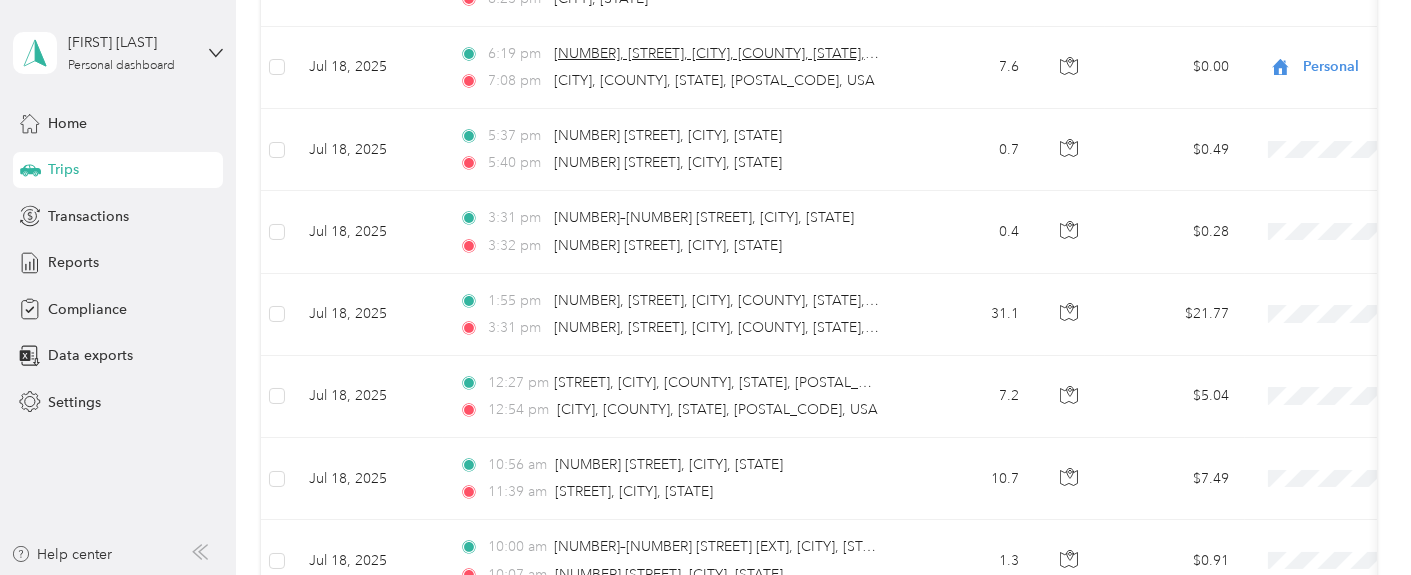 scroll, scrollTop: 0, scrollLeft: 0, axis: both 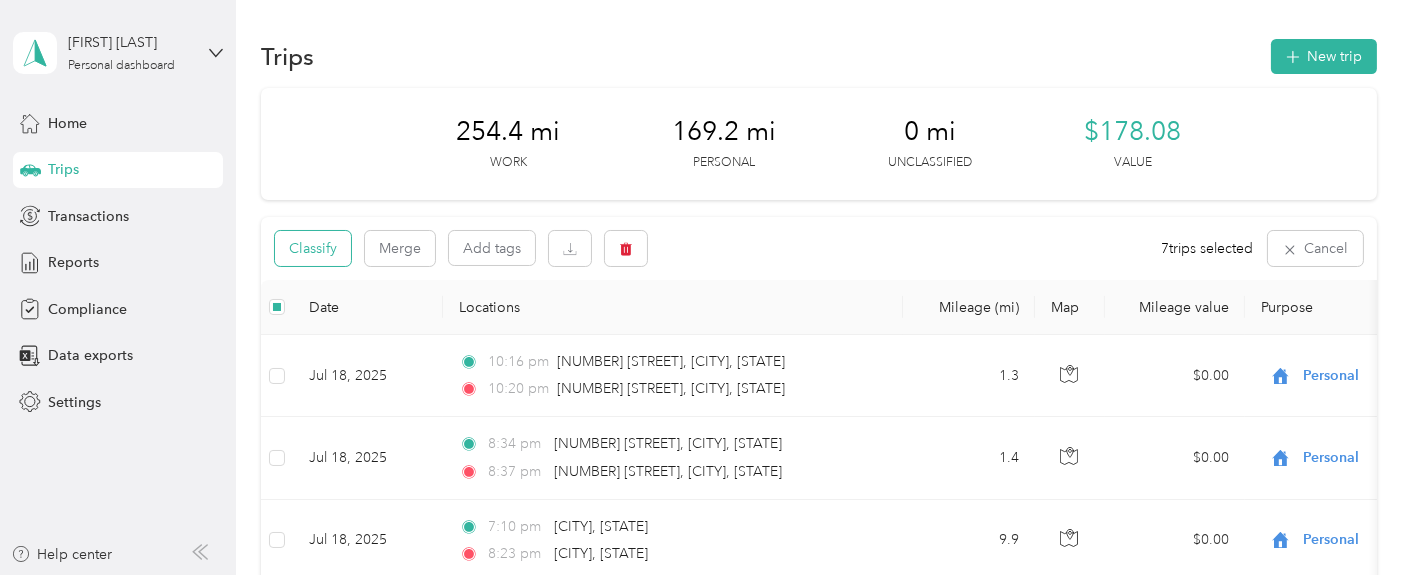 click on "Classify" at bounding box center [313, 248] 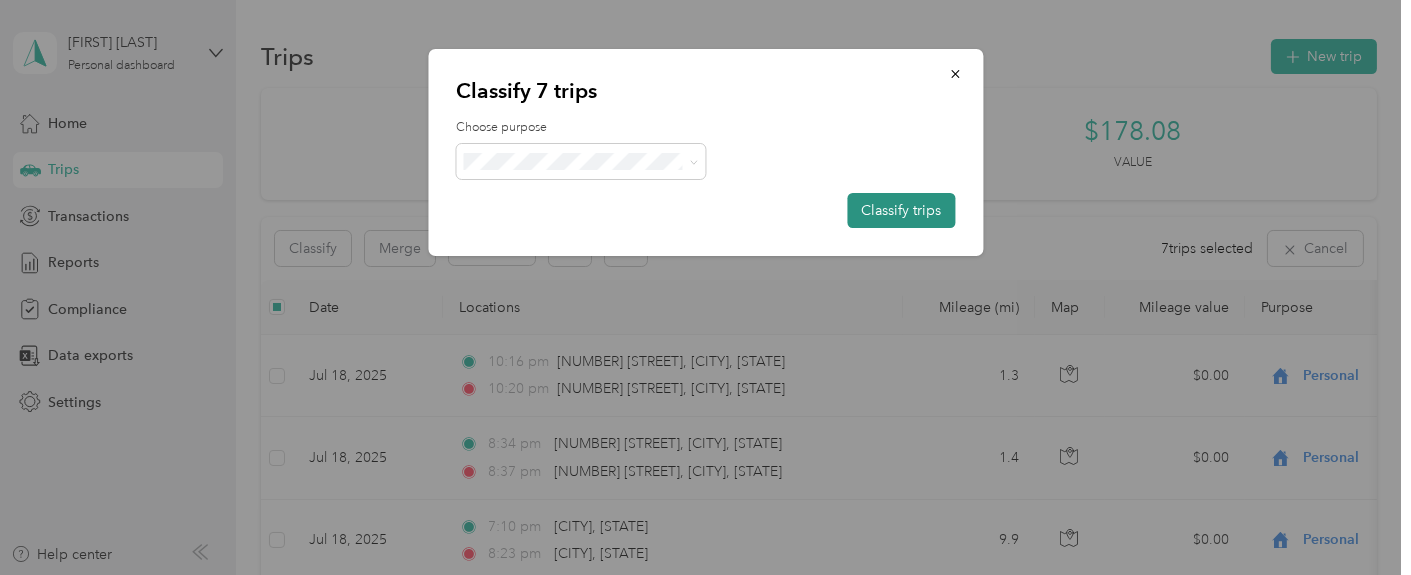 click on "Classify trips" at bounding box center (901, 210) 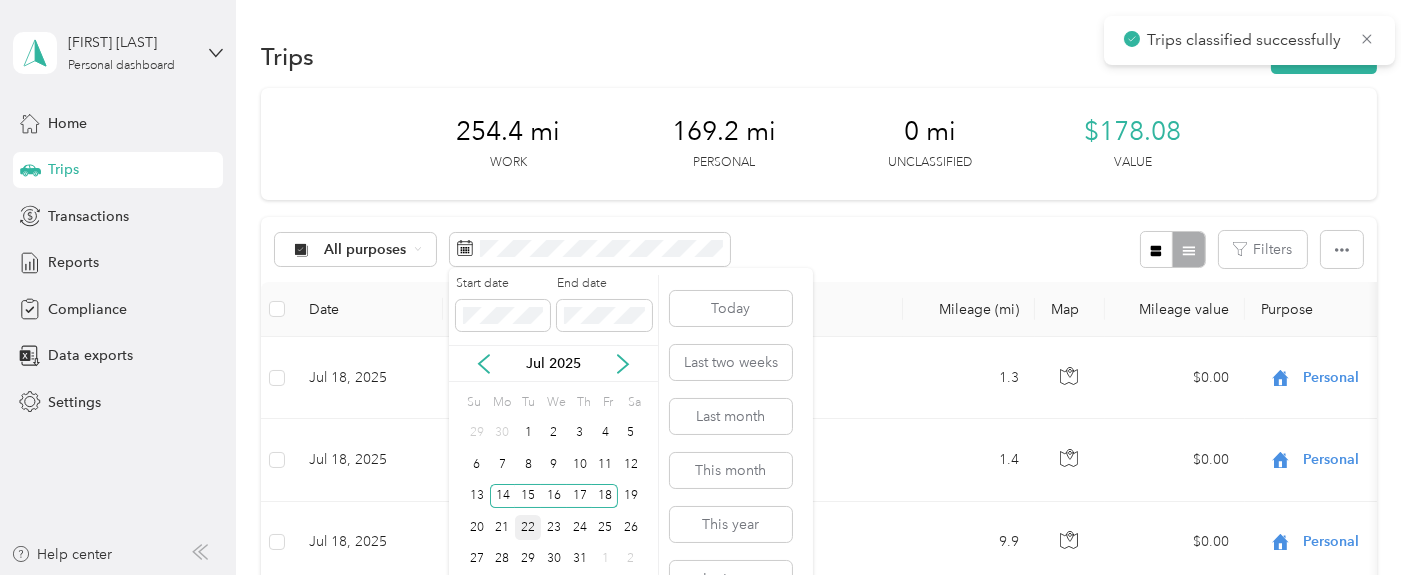 click on "22" at bounding box center (528, 527) 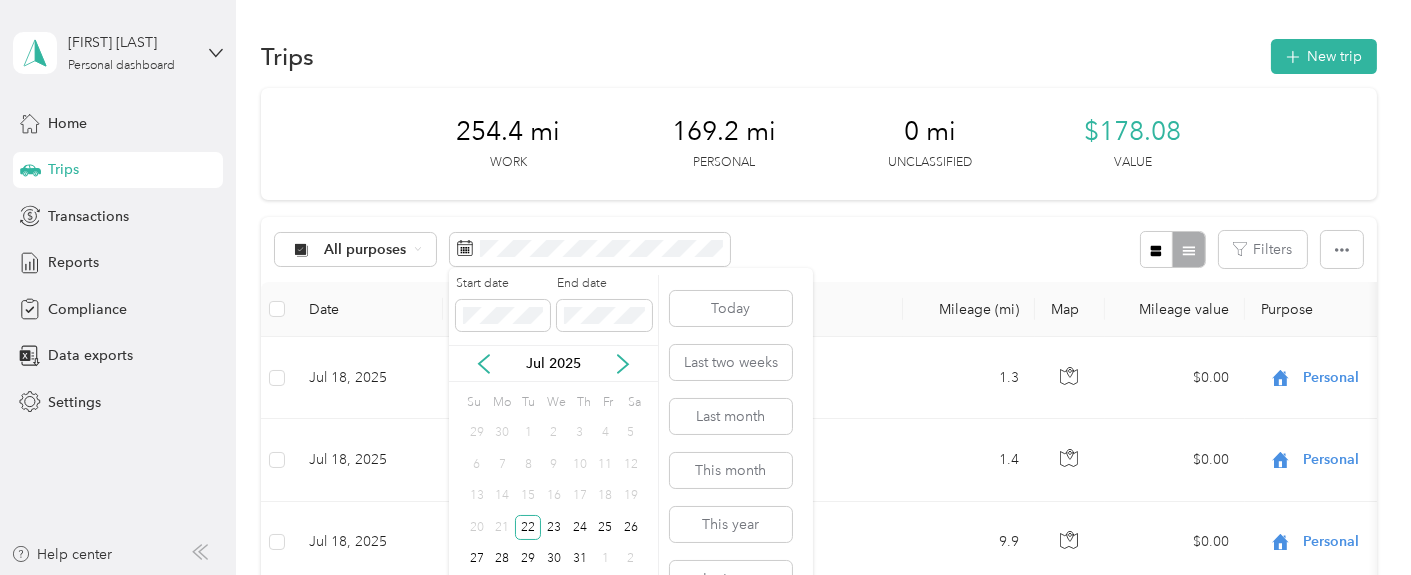 click on "21" at bounding box center [503, 527] 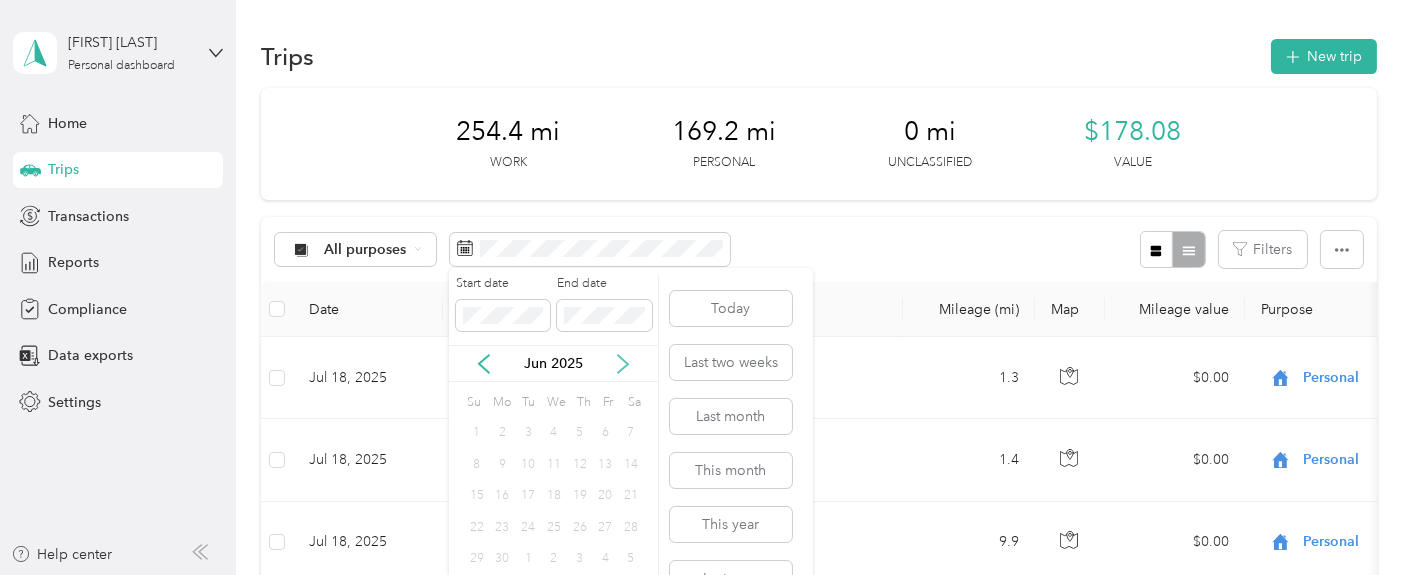 click 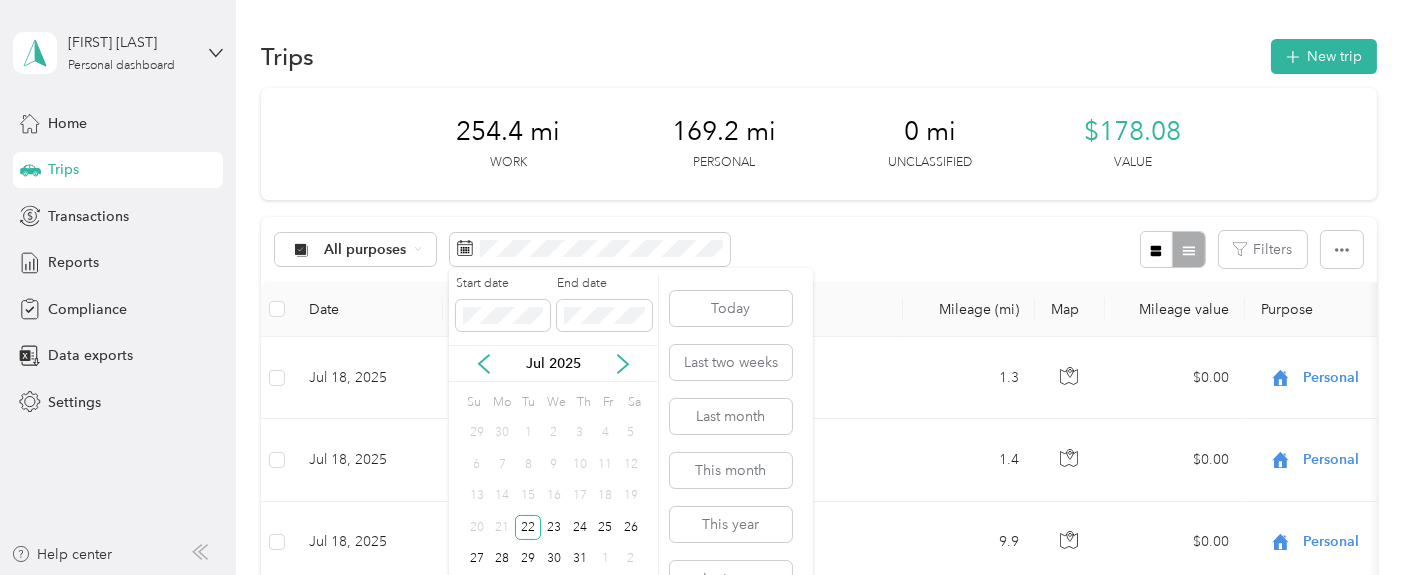 click on "21" at bounding box center (503, 527) 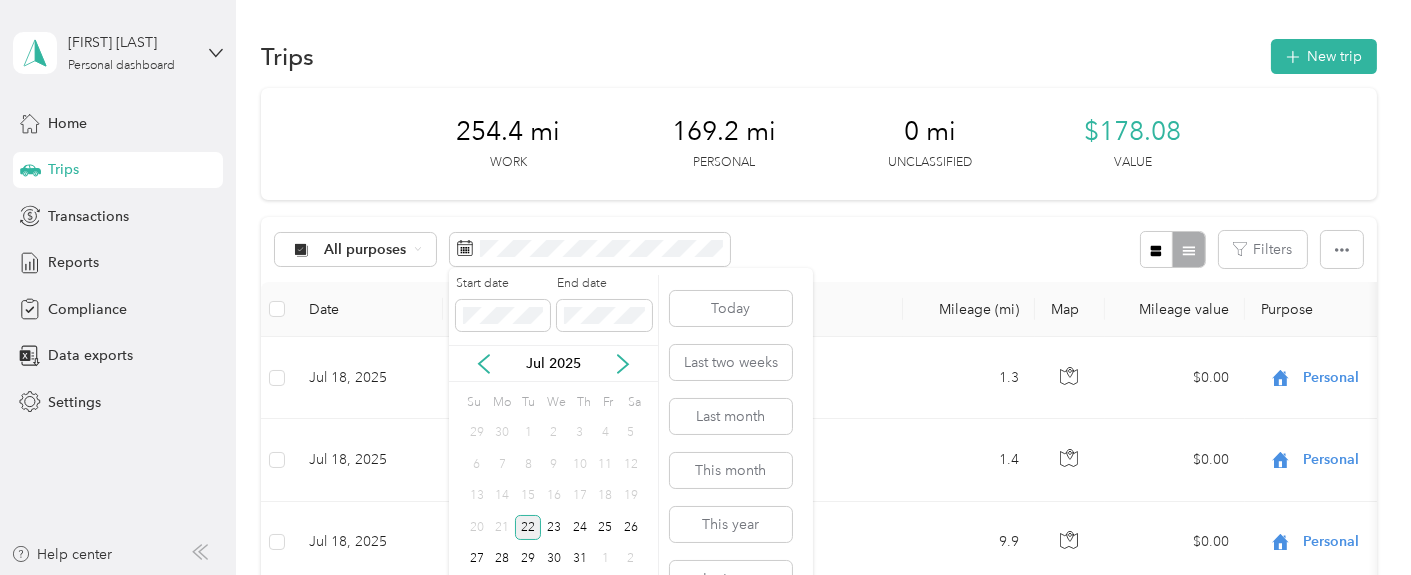 click on "22" at bounding box center [528, 527] 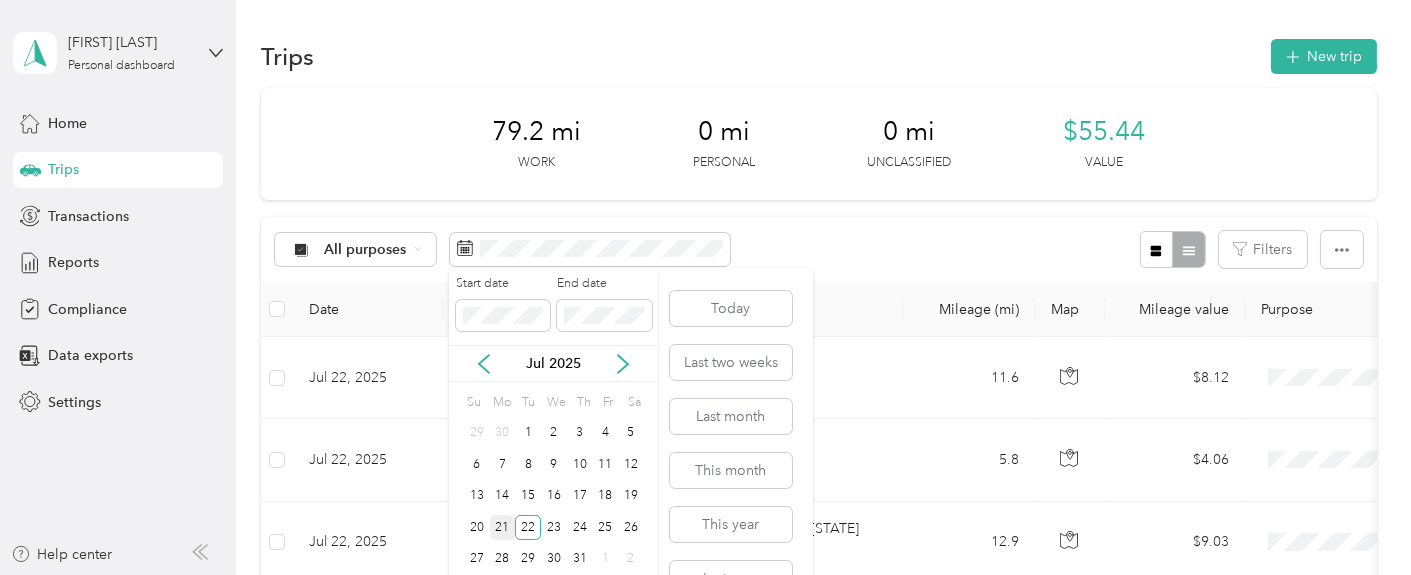 click on "21" at bounding box center (503, 527) 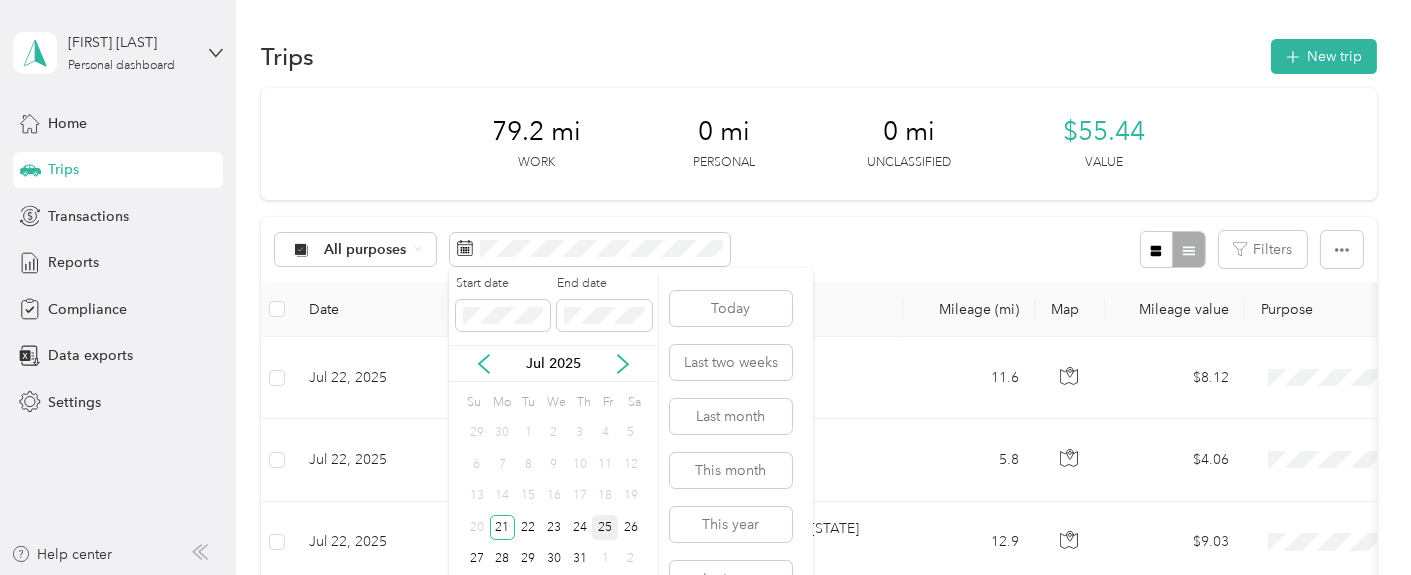 click on "25" at bounding box center (605, 527) 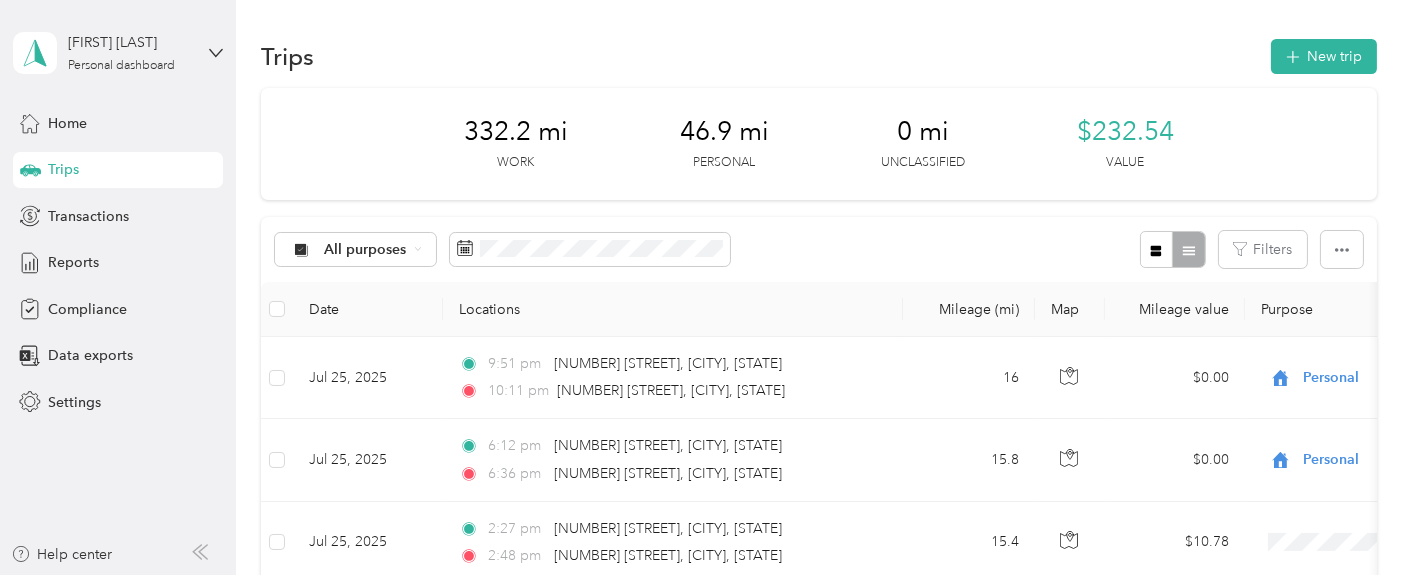 click at bounding box center (277, 309) 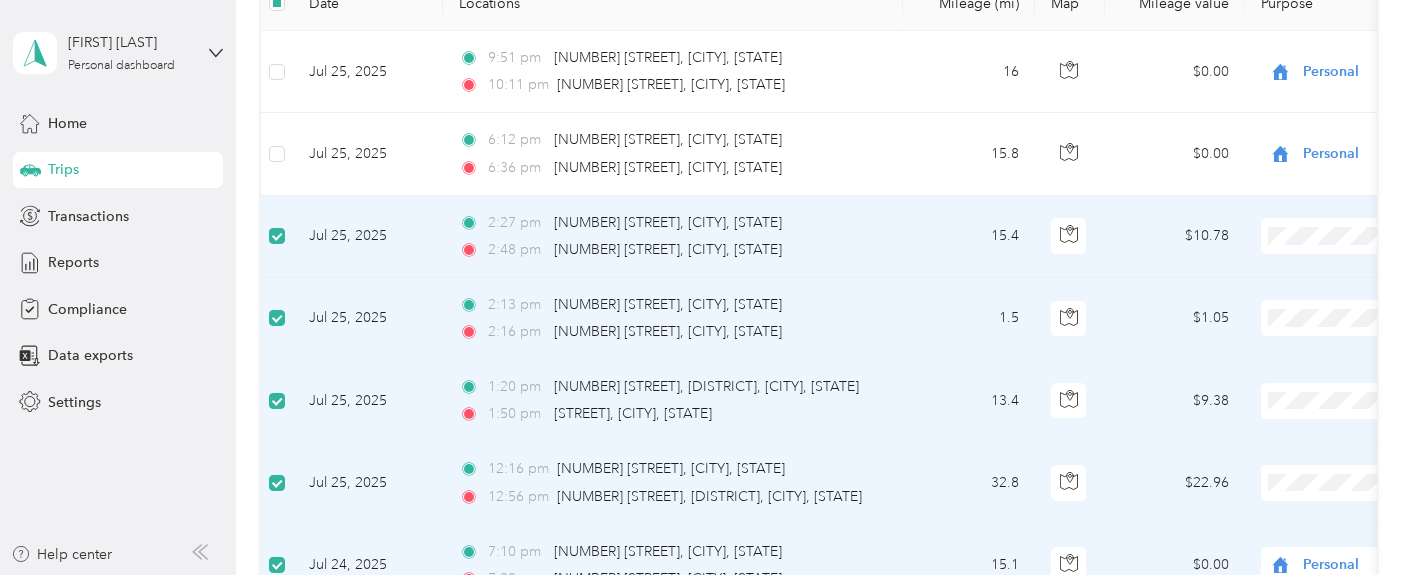 scroll, scrollTop: 555, scrollLeft: 0, axis: vertical 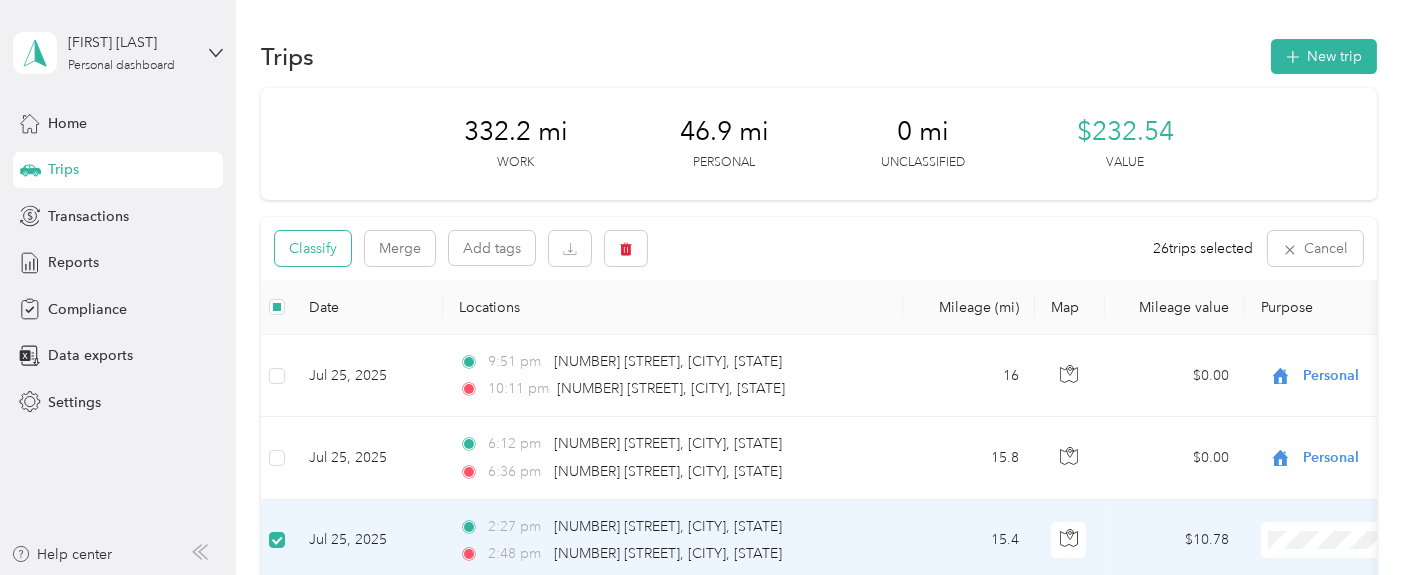click on "Classify" at bounding box center (313, 248) 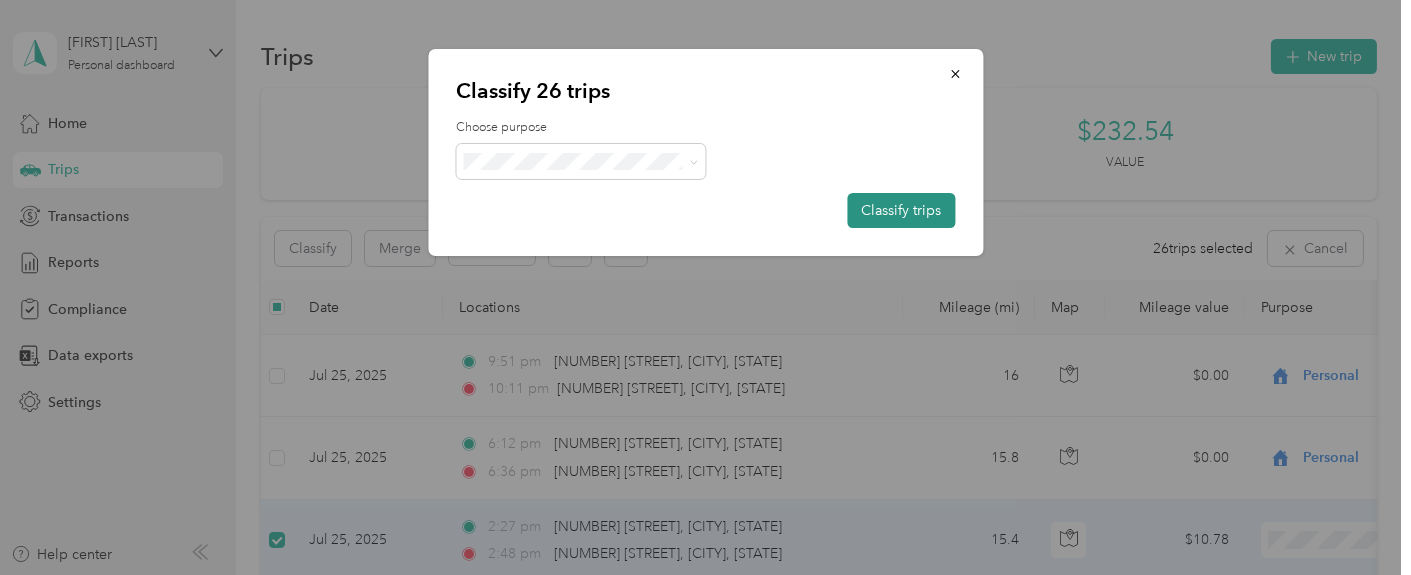 click on "Classify trips" at bounding box center [901, 210] 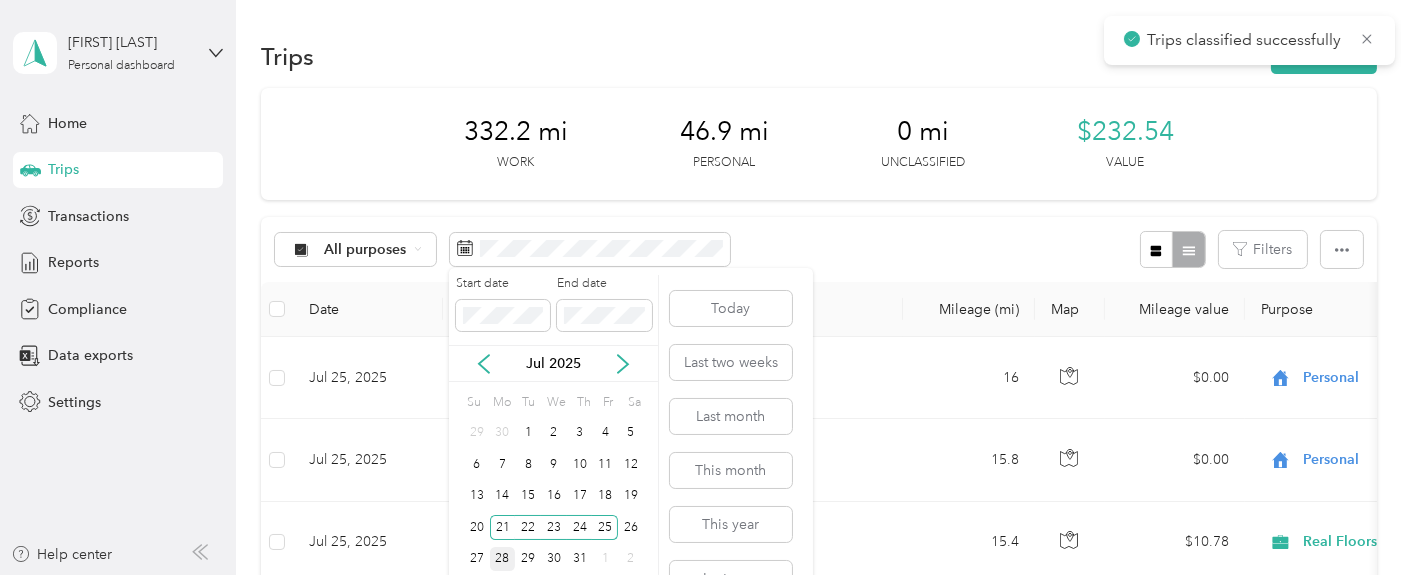 click on "28" at bounding box center (503, 559) 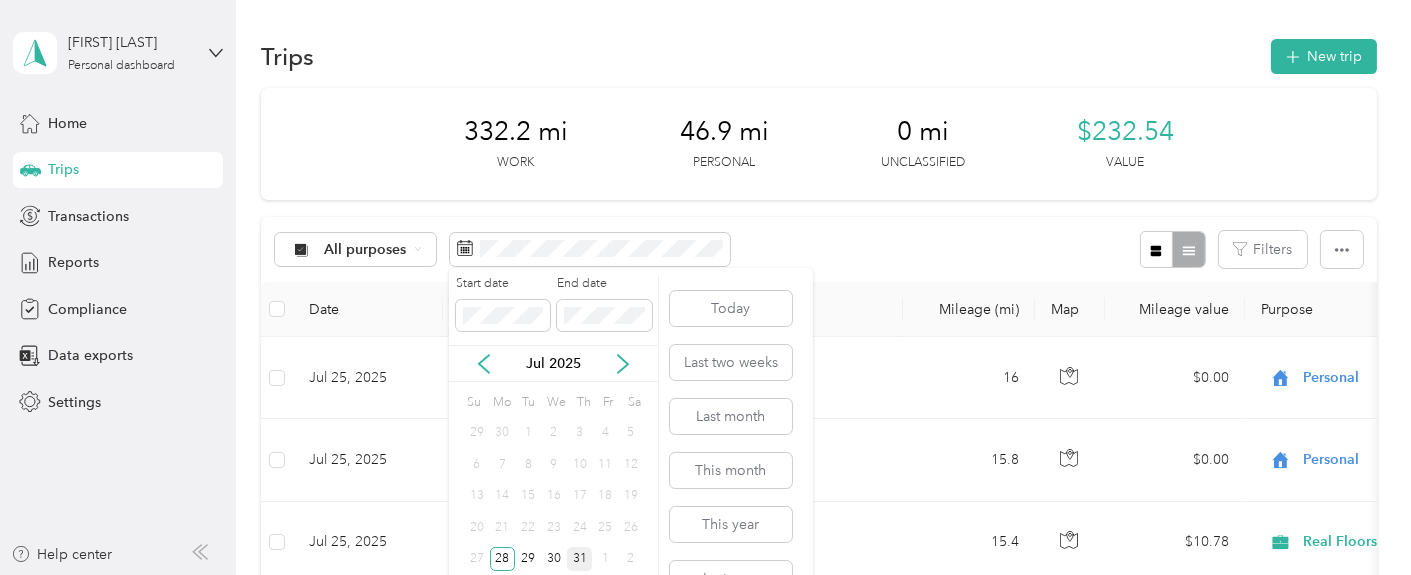 click on "31" at bounding box center (580, 559) 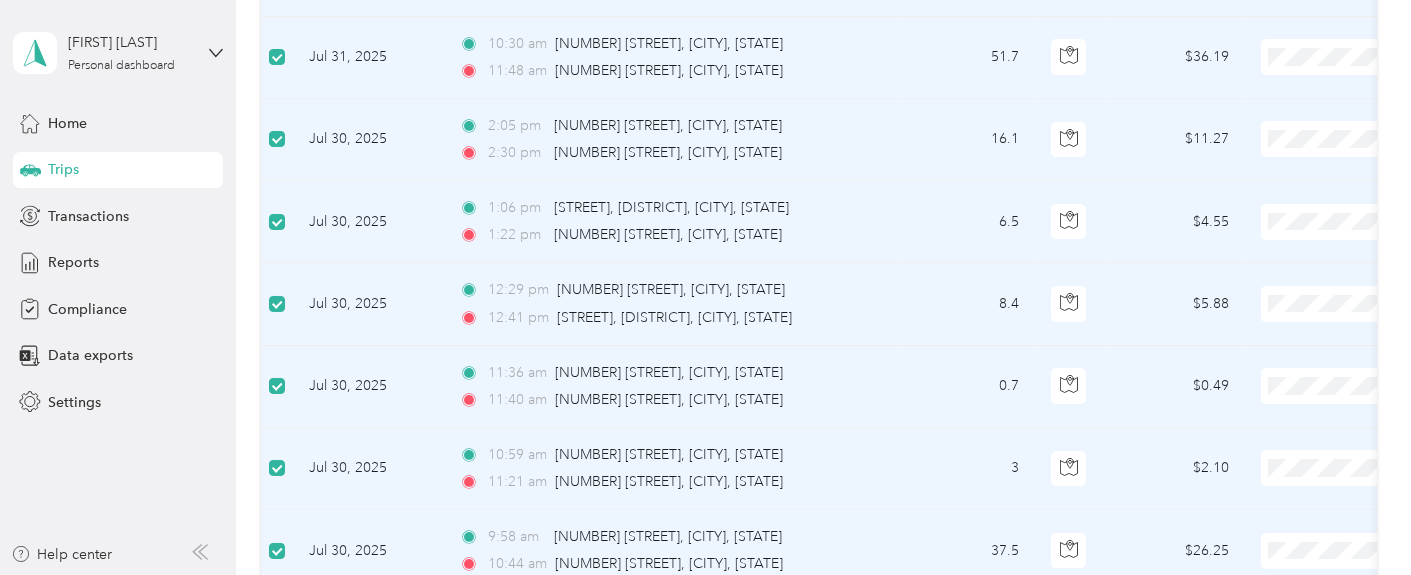 scroll, scrollTop: 666, scrollLeft: 0, axis: vertical 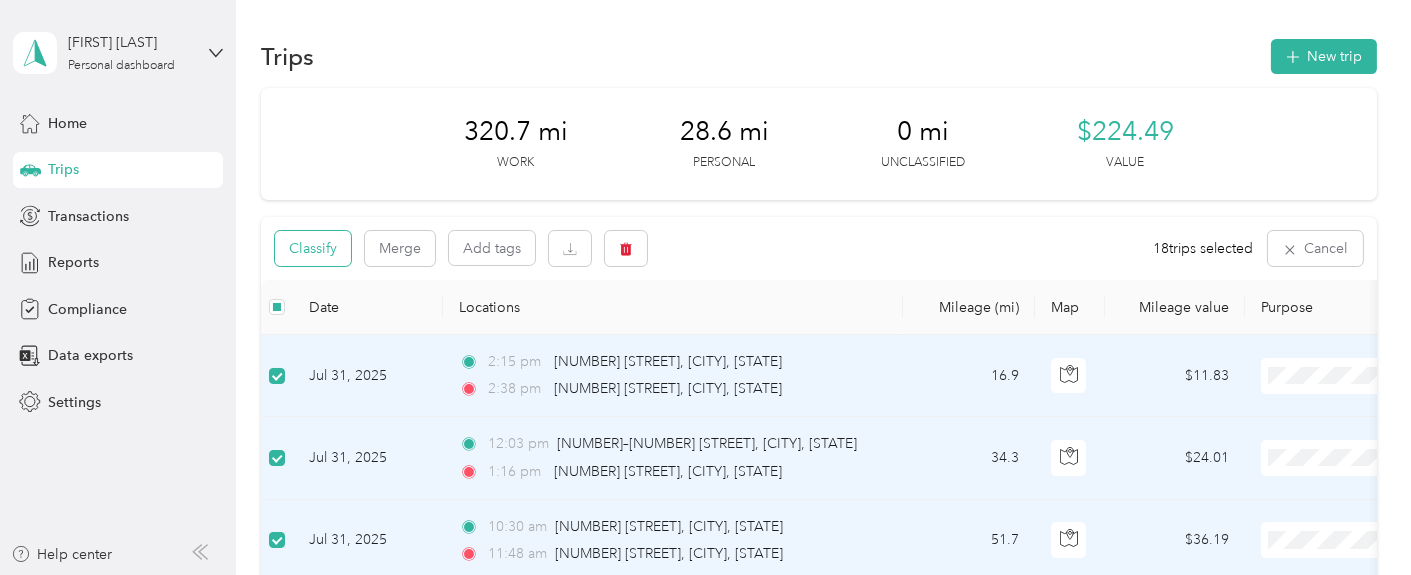 click on "Classify" at bounding box center [313, 248] 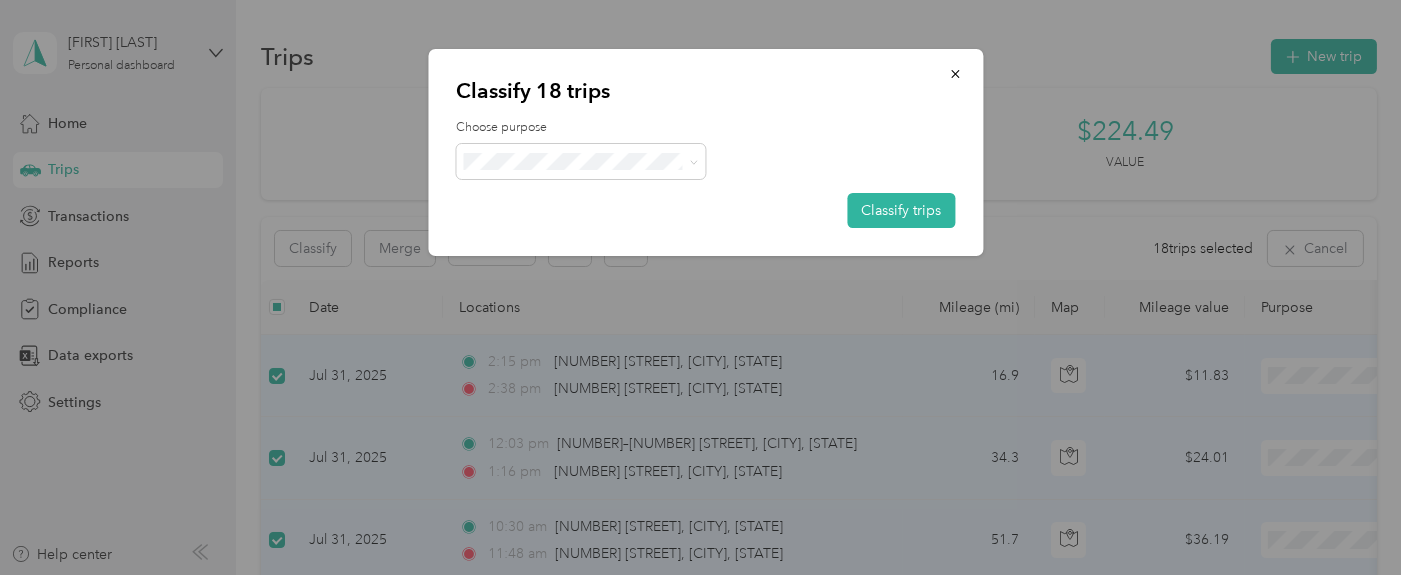 click on "Choose purpose Classify trips" at bounding box center [705, 173] 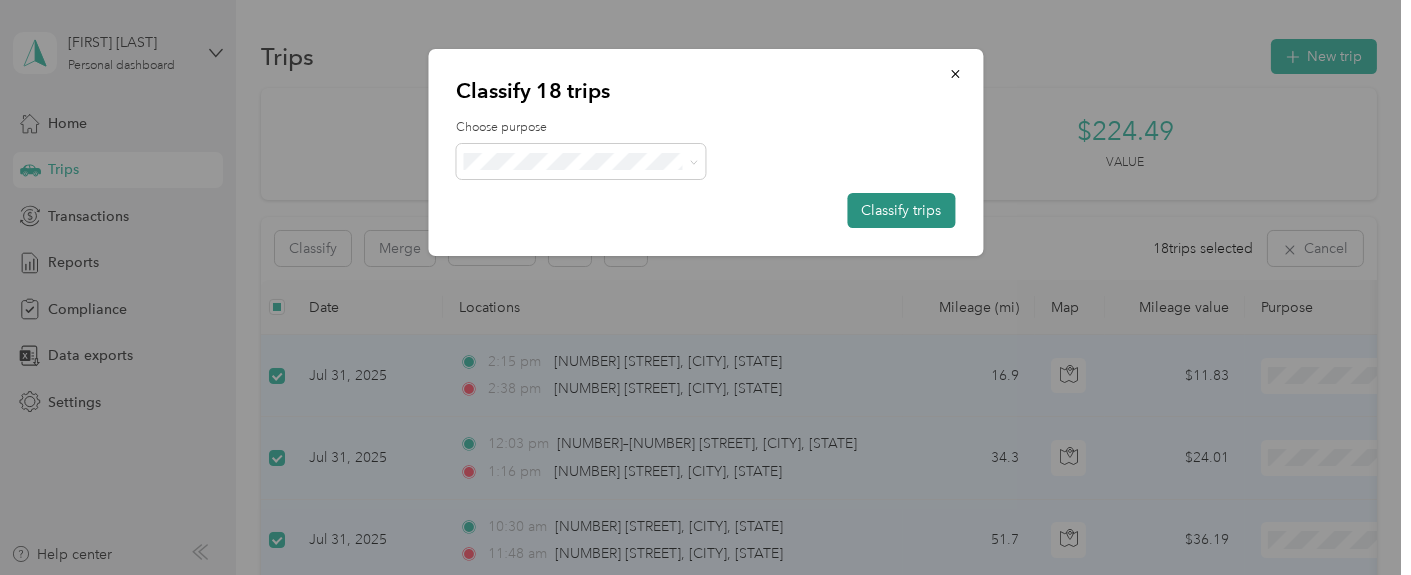 click on "Classify trips" at bounding box center [901, 210] 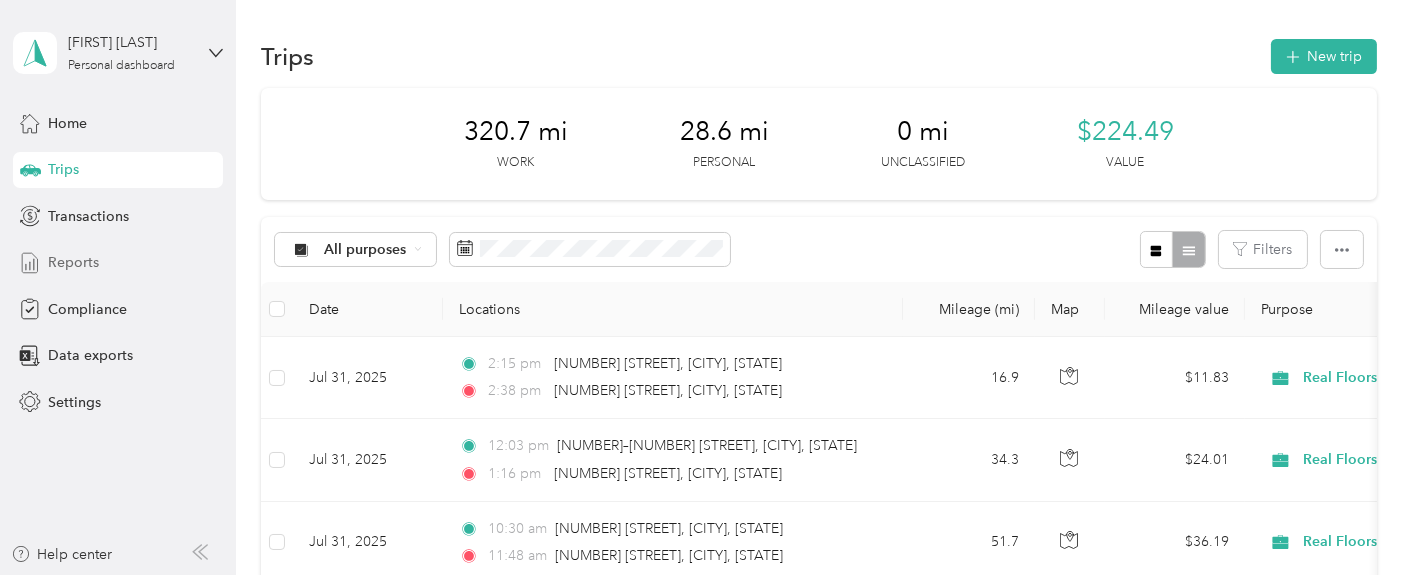 click on "Reports" at bounding box center (118, 263) 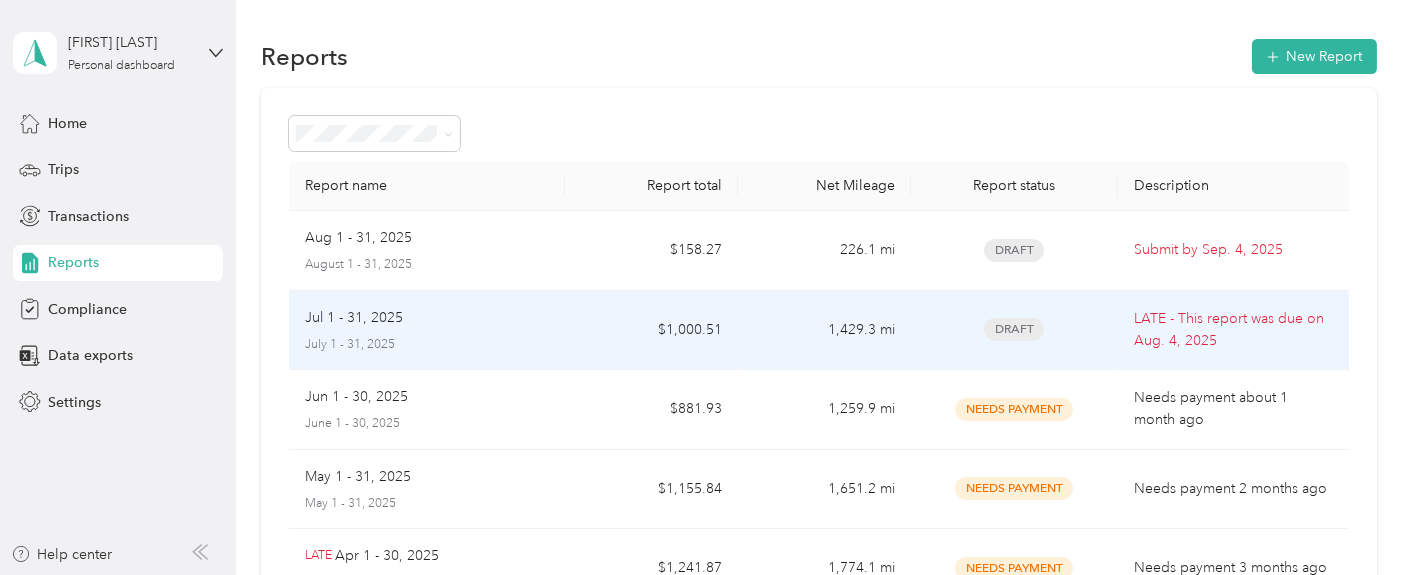 click on "Draft" at bounding box center [1014, 329] 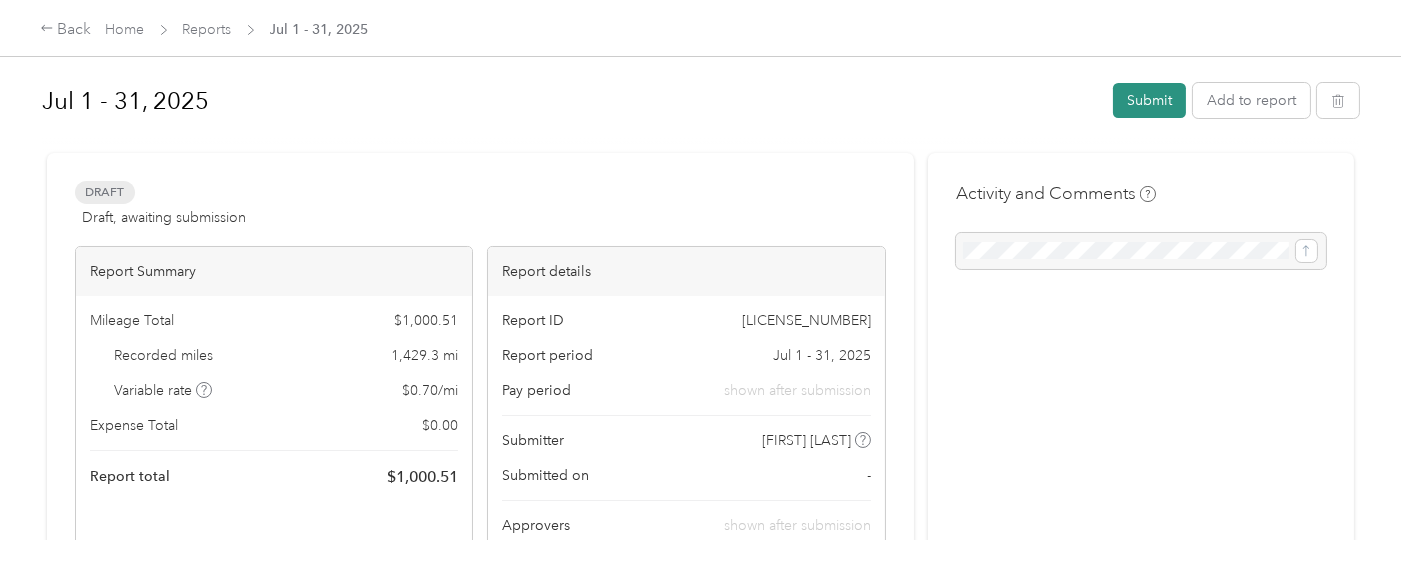 click on "Submit" at bounding box center [1149, 100] 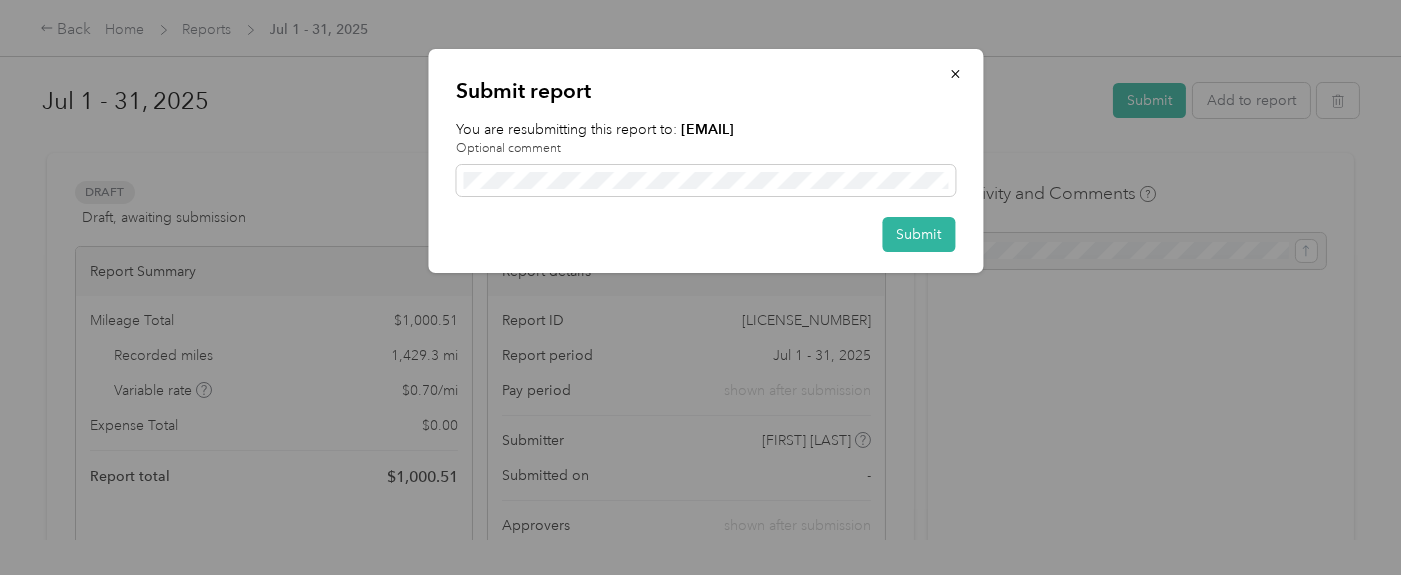 click on "Submit report You are resubmitting this report to:   [EMAIL] Optional comment   Submit" at bounding box center [705, 161] 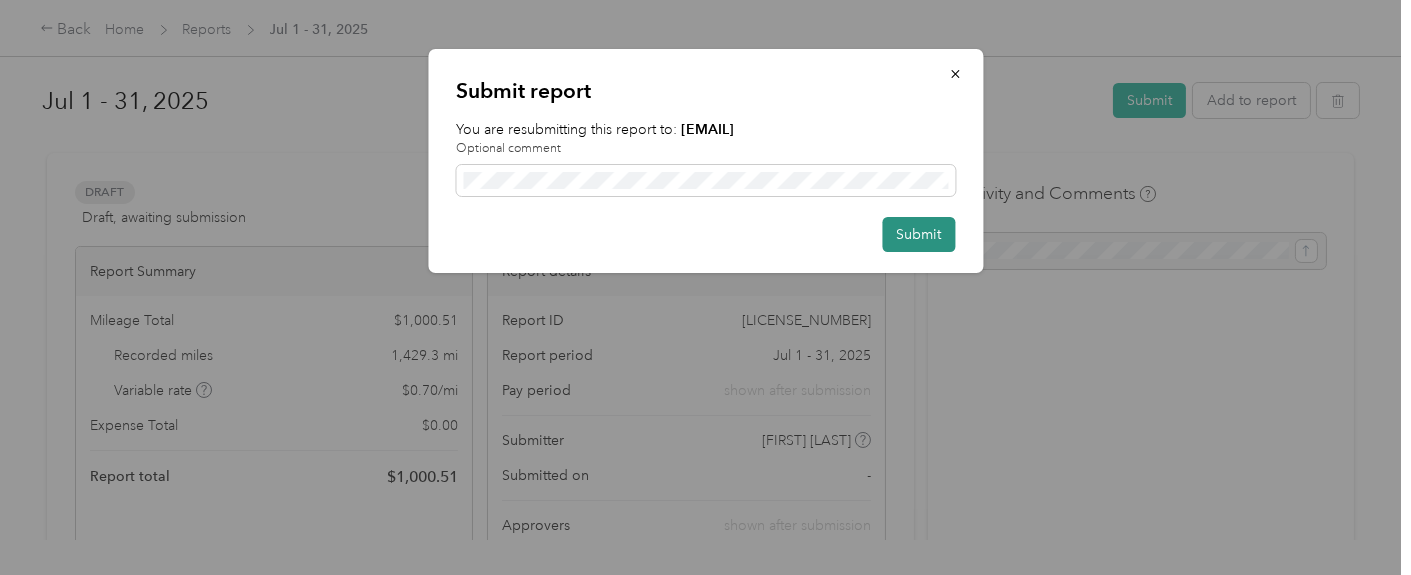 click on "Submit" at bounding box center [918, 234] 